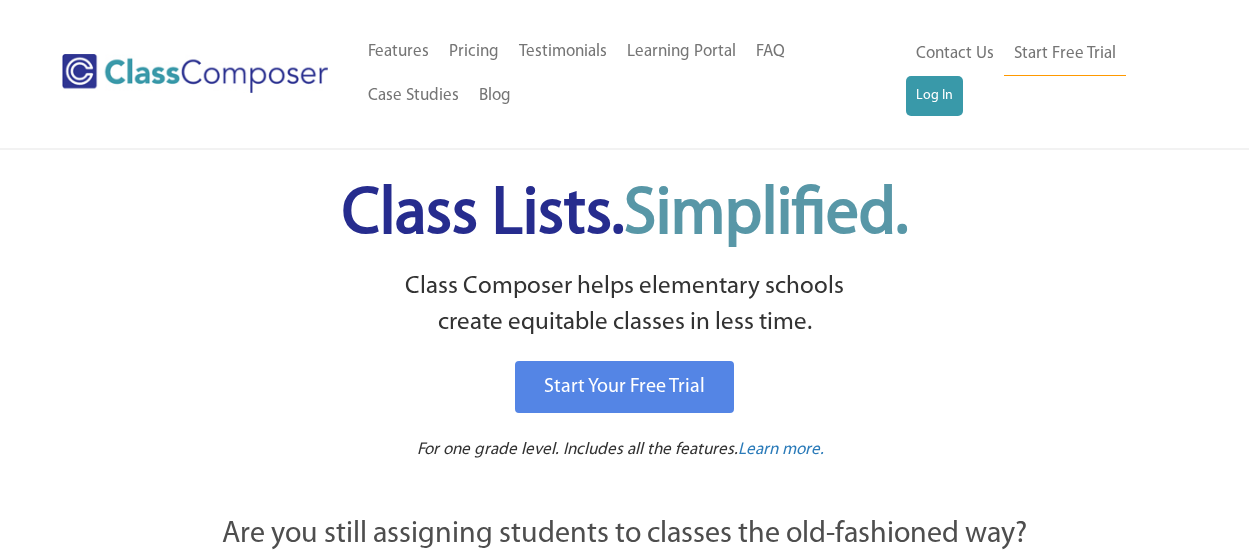 scroll, scrollTop: 0, scrollLeft: 0, axis: both 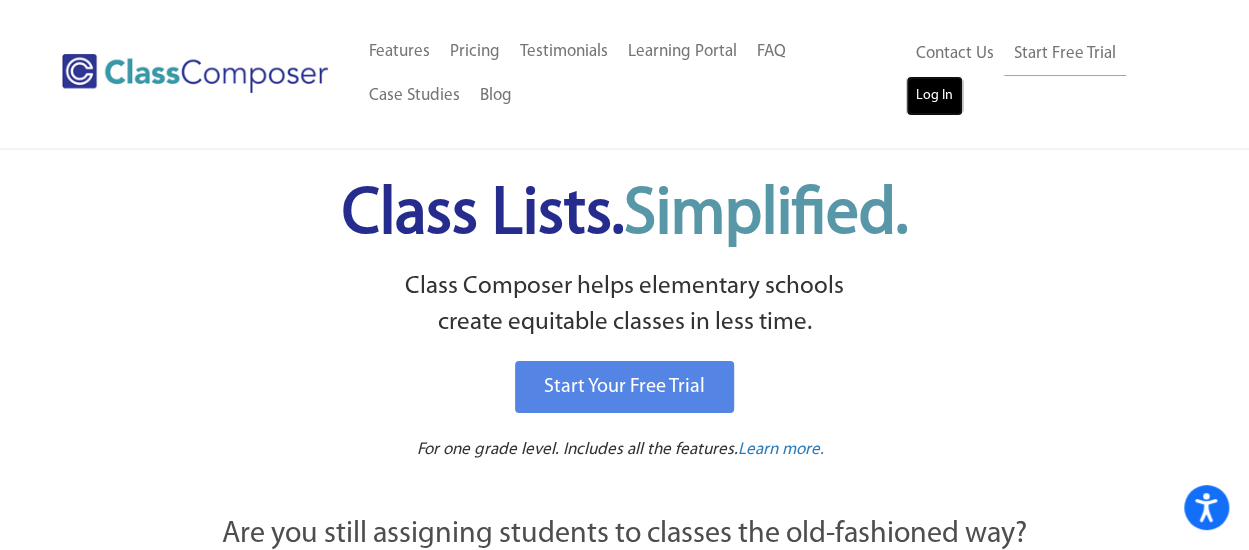 click on "Log In" at bounding box center [934, 96] 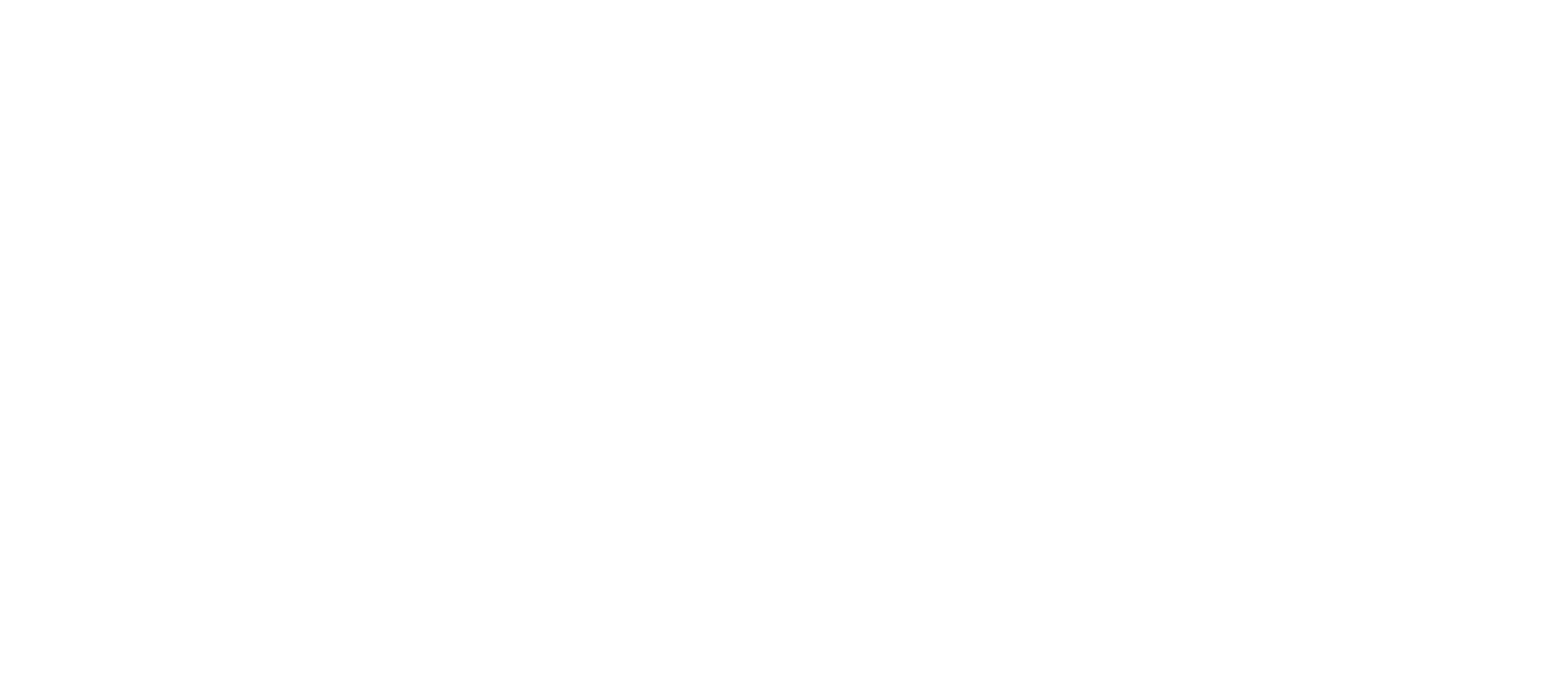 scroll, scrollTop: 0, scrollLeft: 0, axis: both 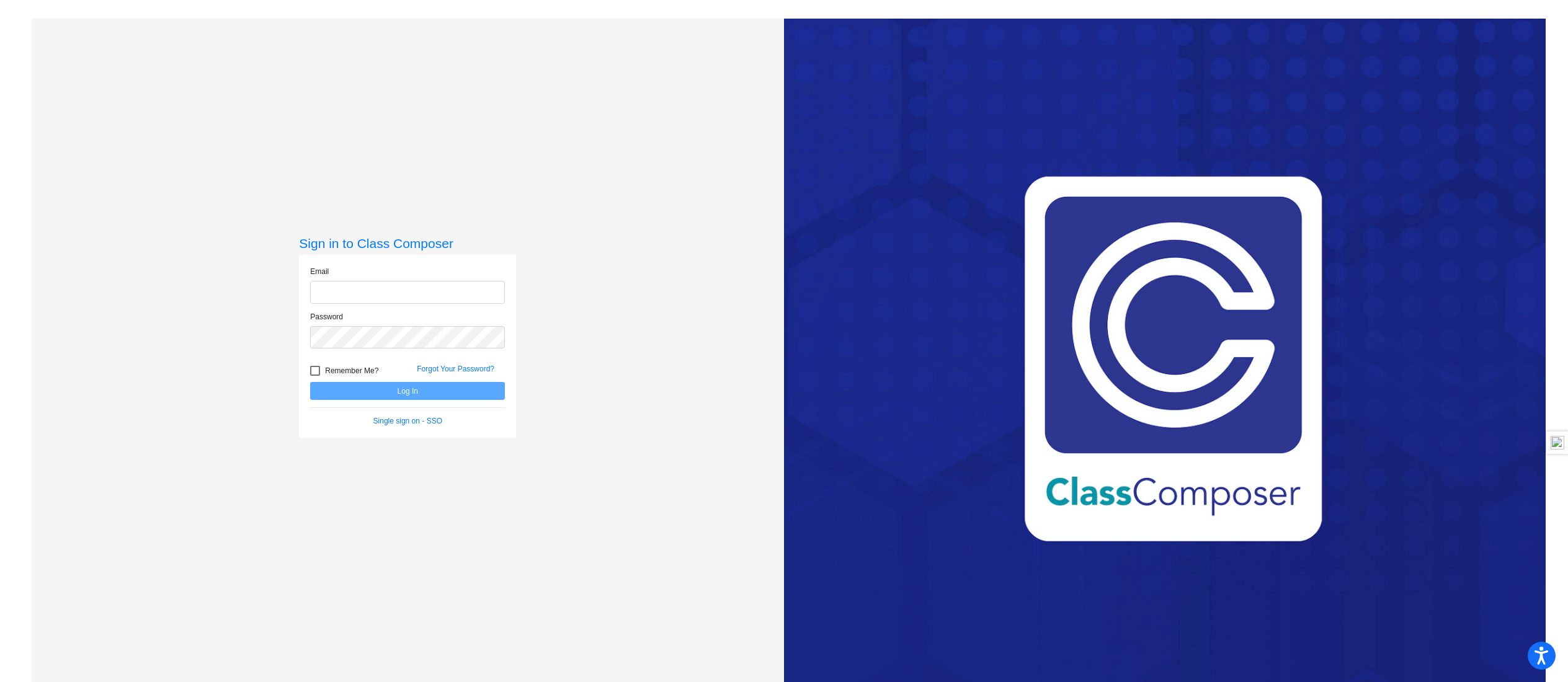 type on "[EMAIL]" 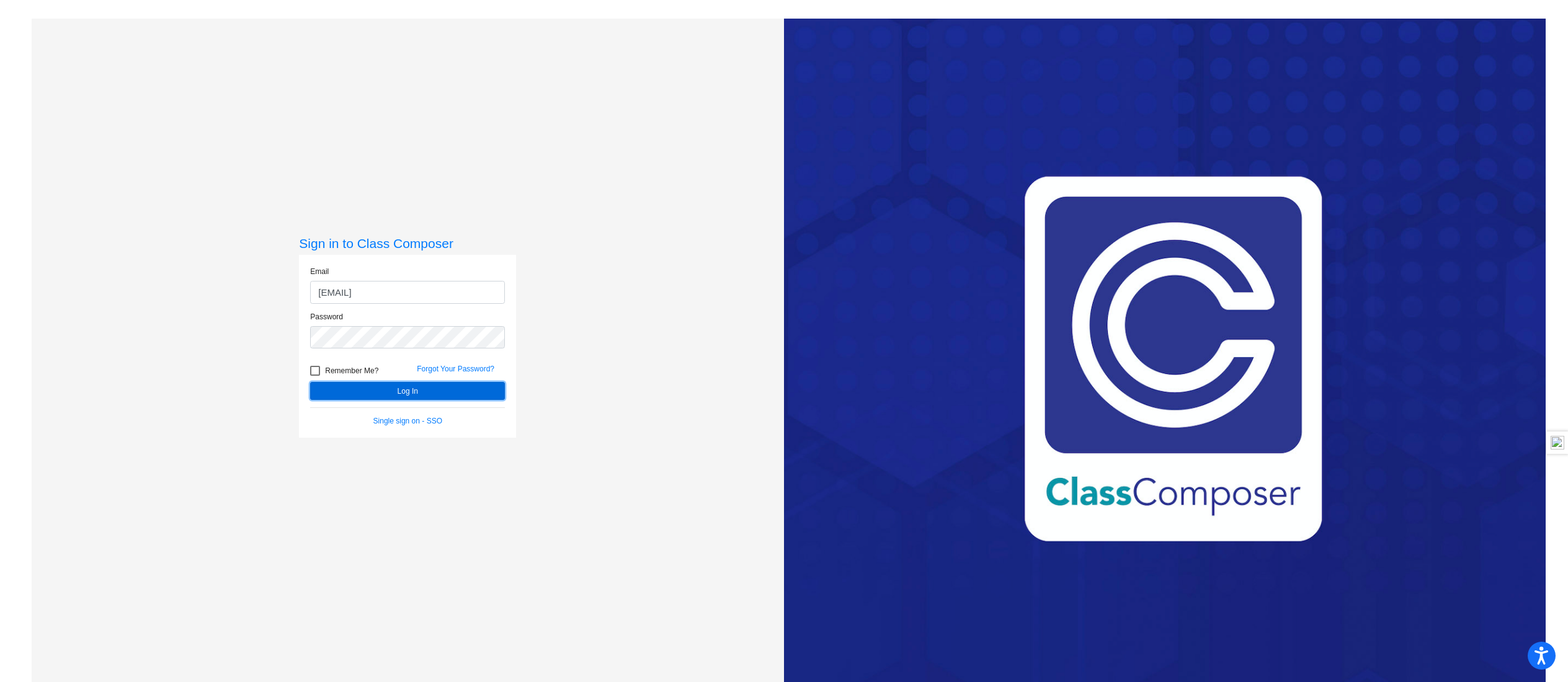 click on "Log In" 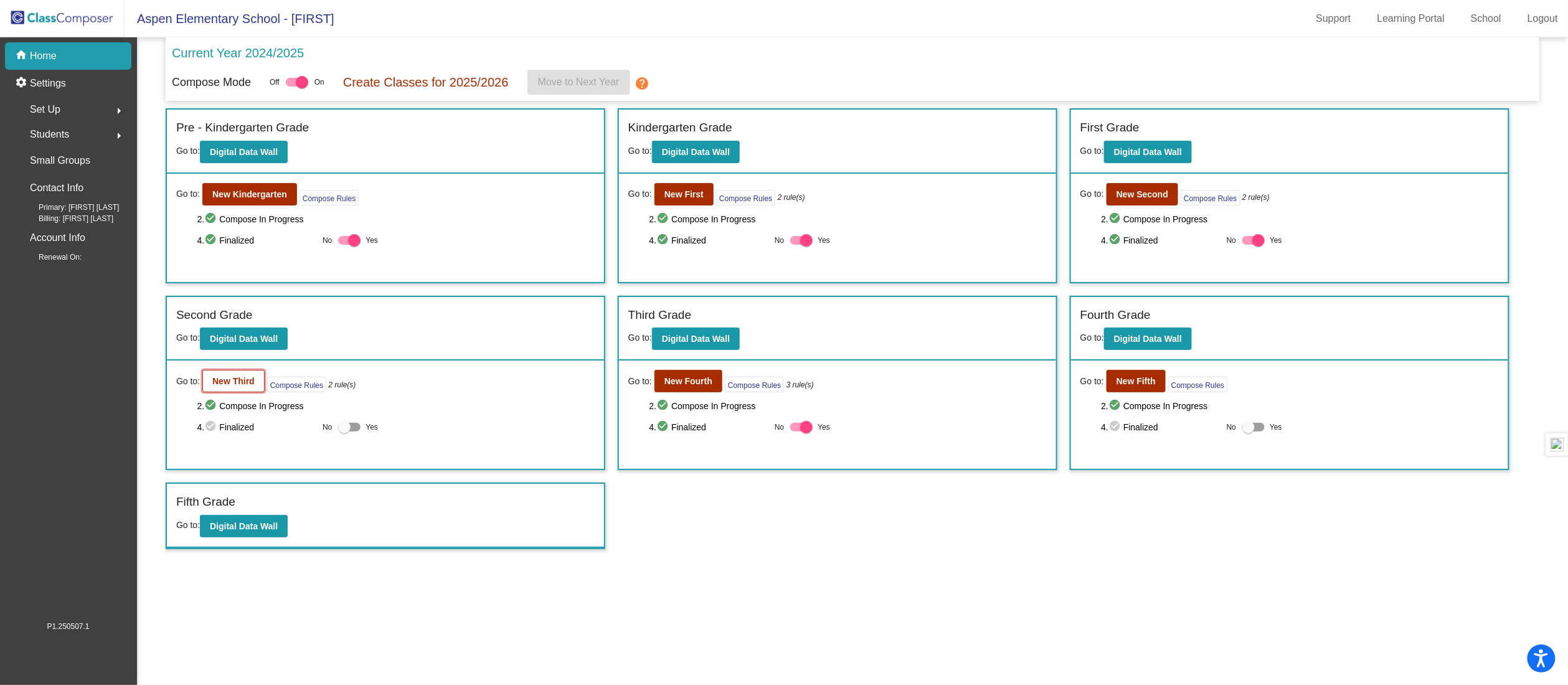click on "New Third" 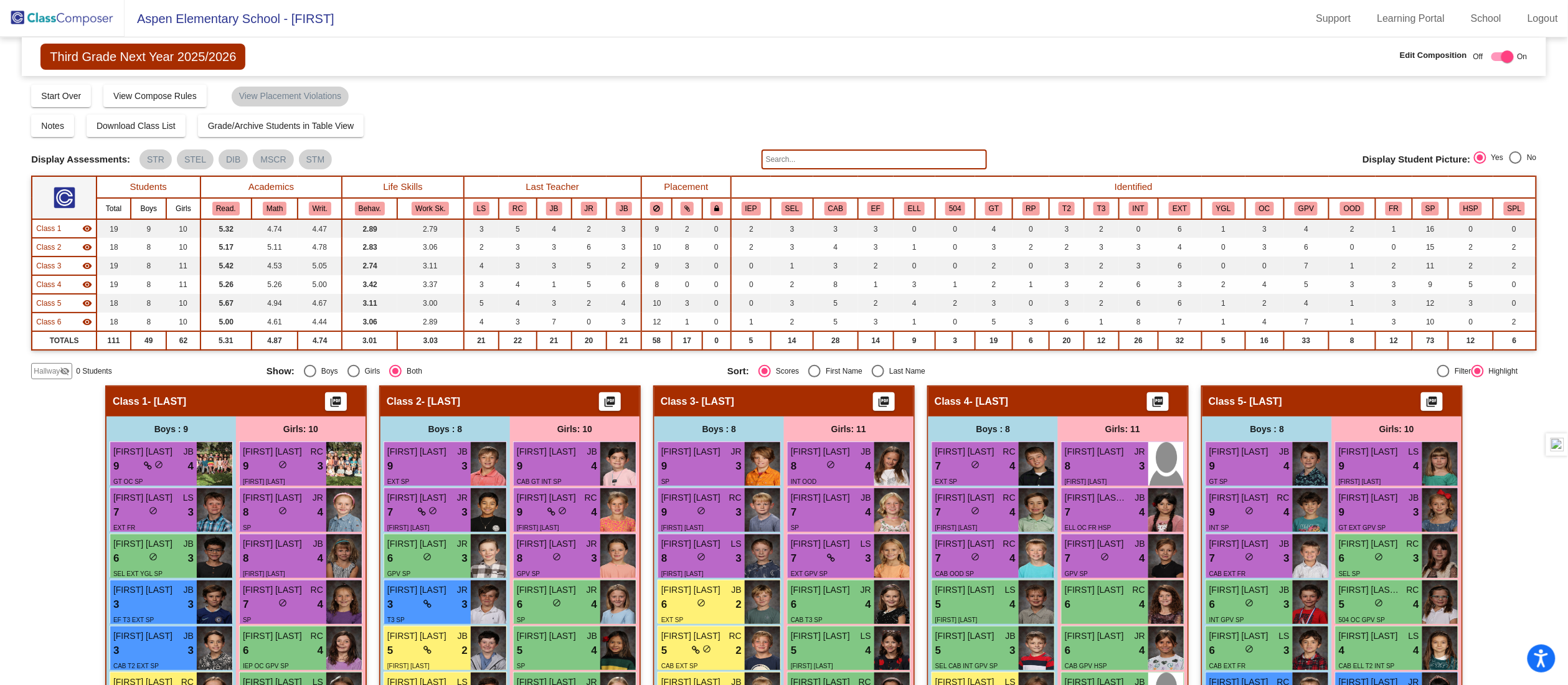 click on "Third Grade Next Year 2025/2026  Edit Composition Off   On  Incoming   Digital Data Wall    Display Scores for Years:   2023 - 2024   2024 - 2025  Grade/Archive Students in Table View   Download   New Small Group   Saved Small Group   Compose   Start Over   Submit Classes  Compose has been submitted  Check for Incomplete Scores  View Compose Rules   View Placement Violations  Notes   Download Class List   Import Students   Grade/Archive Students in Table View   New Small Group   Saved Small Group  Display Scores for Years:   2023 - 2024   2024 - 2025 Display Assessments: STR STEL DIB MSCR STM Display Student Picture:    Yes     No  Students Academics Life Skills  Last Teacher  Placement  Identified  Total Boys Girls  Read.   Math   Writ.   Behav.   Work Sk.   LS   RC   JB   JR   JB   IEP   SEL   CAB   EF   ELL   504   GT   RP   T2   T3   INT   EXT   YGL   OC   GPV   OOD   FR   SP   HSP   SPL  Hallway  visibility_off  0 0 0                 0   0   0   0   0   0   0   0   0   0   0   0   0   0   0   0" 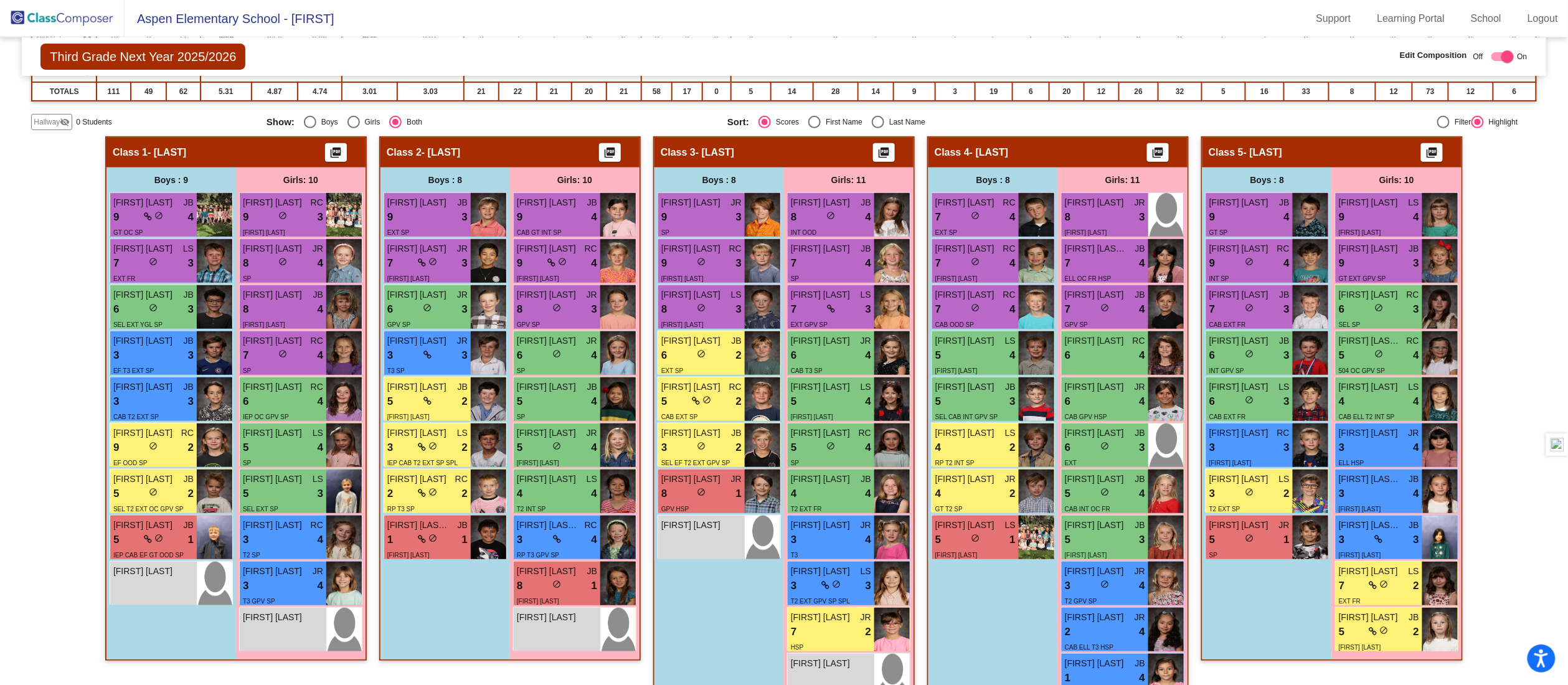 scroll, scrollTop: 299, scrollLeft: 0, axis: vertical 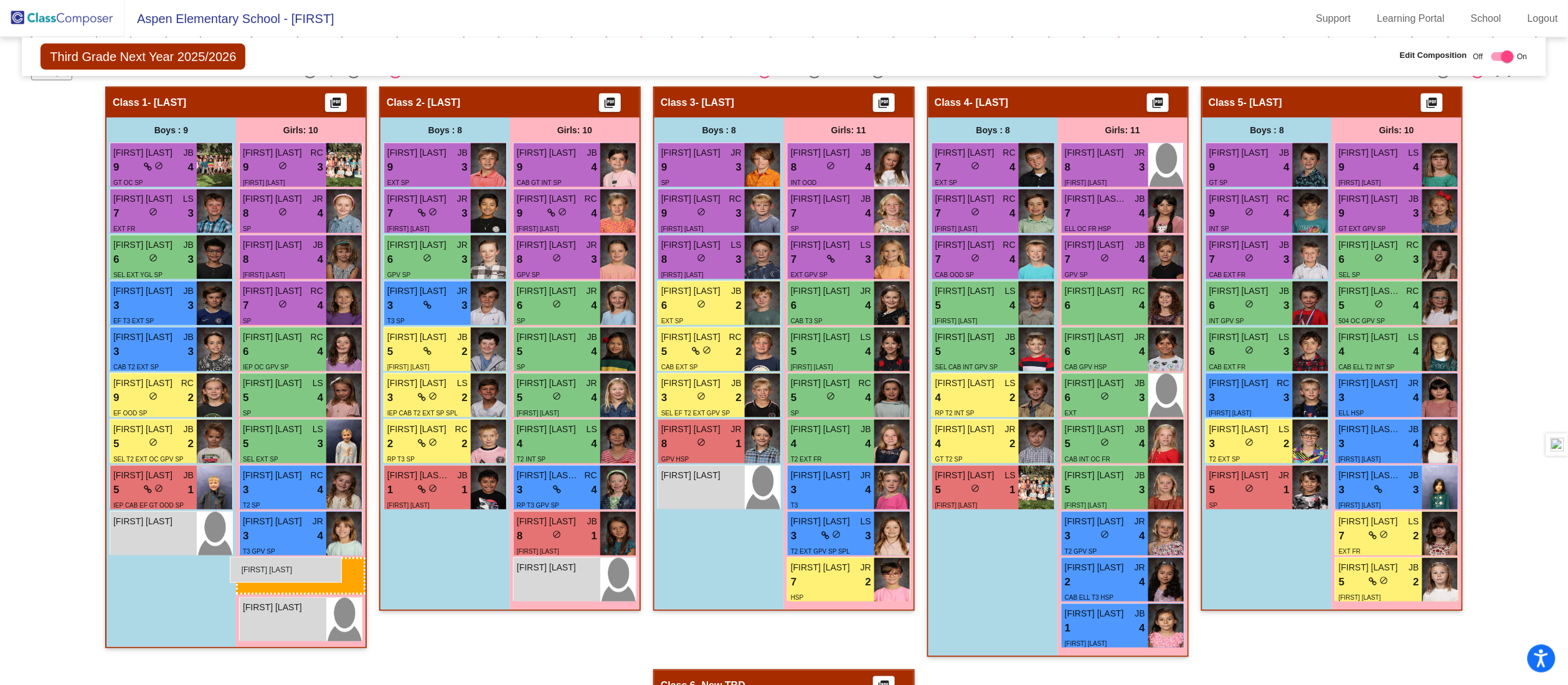 drag, startPoint x: 830, startPoint y: 628, endPoint x: 230, endPoint y: 557, distance: 604.1862 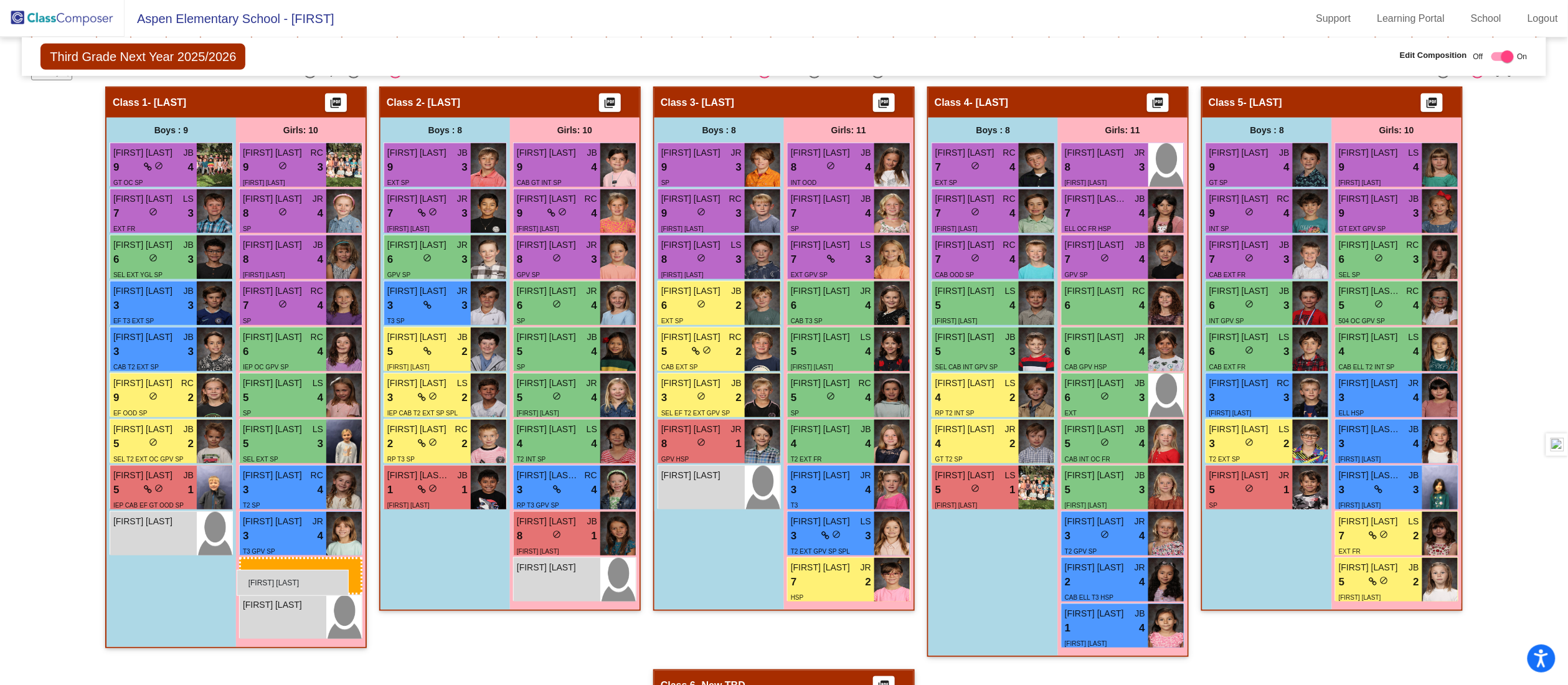 drag, startPoint x: 813, startPoint y: 632, endPoint x: 237, endPoint y: 570, distance: 579.3272 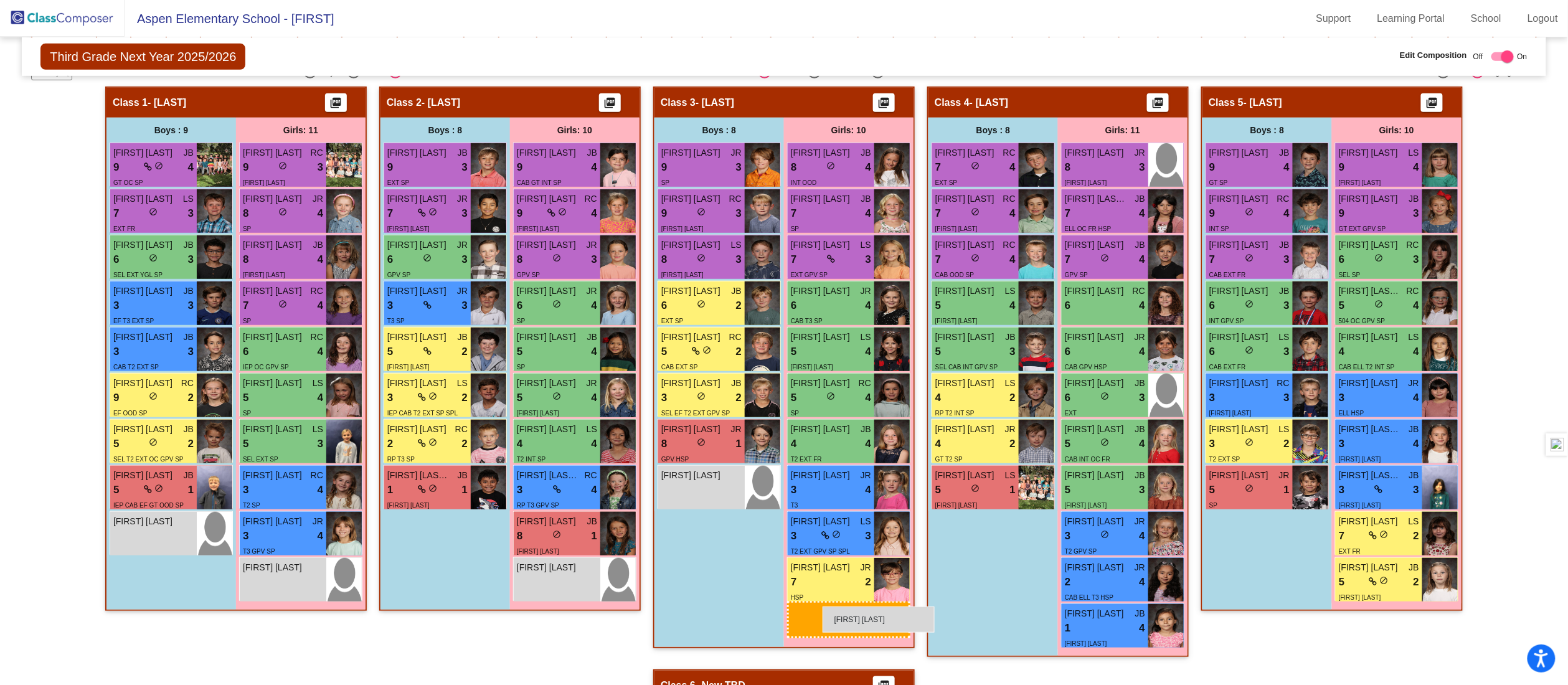 drag, startPoint x: 275, startPoint y: 575, endPoint x: 823, endPoint y: 607, distance: 548.9335 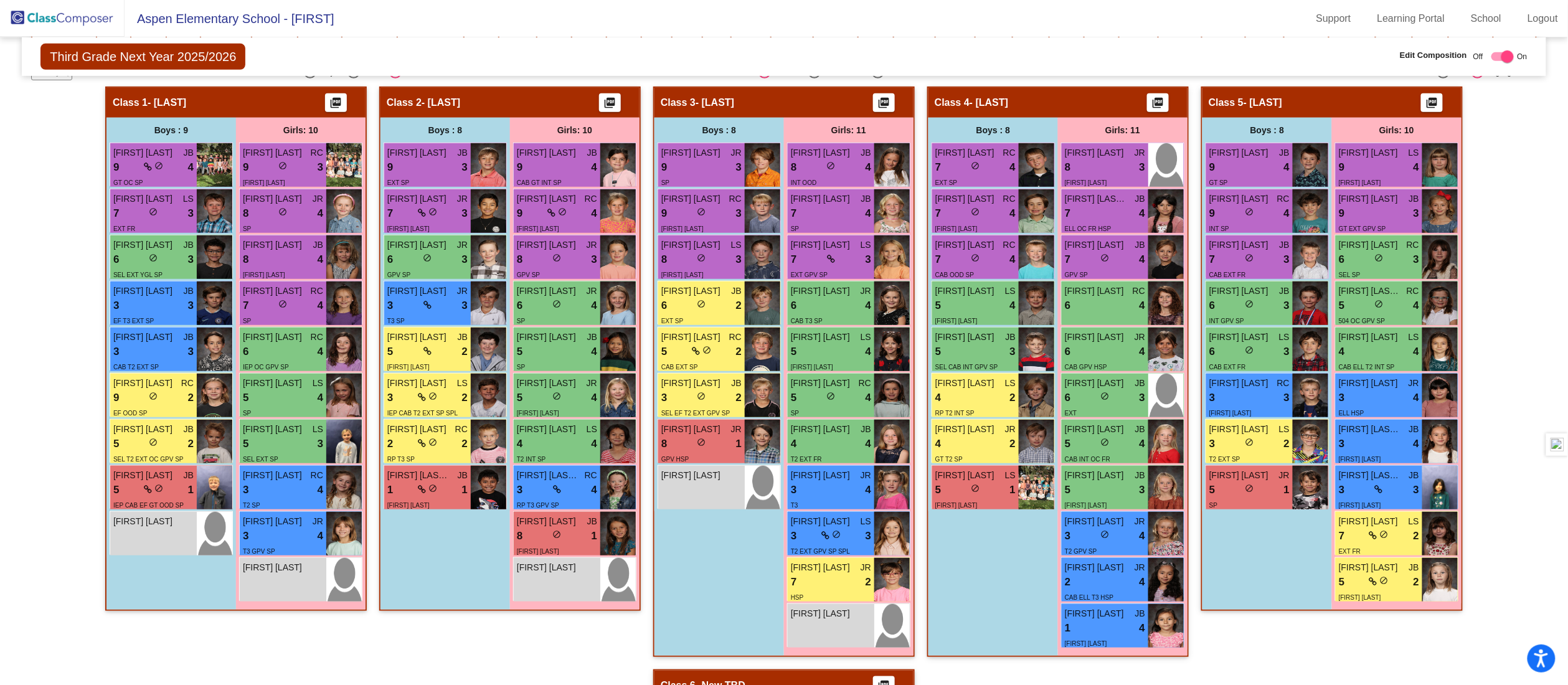 click on "Third Grade Next Year 2025/2026  Edit Composition Off   On  Incoming   Digital Data Wall    Display Scores for Years:   2023 - 2024   2024 - 2025  Grade/Archive Students in Table View   Download   New Small Group   Saved Small Group   Compose   Start Over   Submit Classes  Compose has been submitted  Check for Incomplete Scores  View Compose Rules   View Placement Violations  Notes   Download Class List   Import Students   Grade/Archive Students in Table View   New Small Group   Saved Small Group  Display Scores for Years:   2023 - 2024   2024 - 2025 Display Assessments: STR STEL DIB MSCR STM Display Student Picture:    Yes     No  Students Academics Life Skills  Last Teacher  Placement  Identified  Total Boys Girls  Read.   Math   Writ.   Behav.   Work Sk.   LS   RC   JB   JR   JB   IEP   SEL   CAB   EF   ELL   504   GT   RP   T2   T3   INT   EXT   YGL   OC   GPV   OOD   FR   SP   HSP   SPL  Hallway  visibility_off  0 0 0                 0   0   0   0   0   0   0   0   0   0   0   0   0   0   0   0" 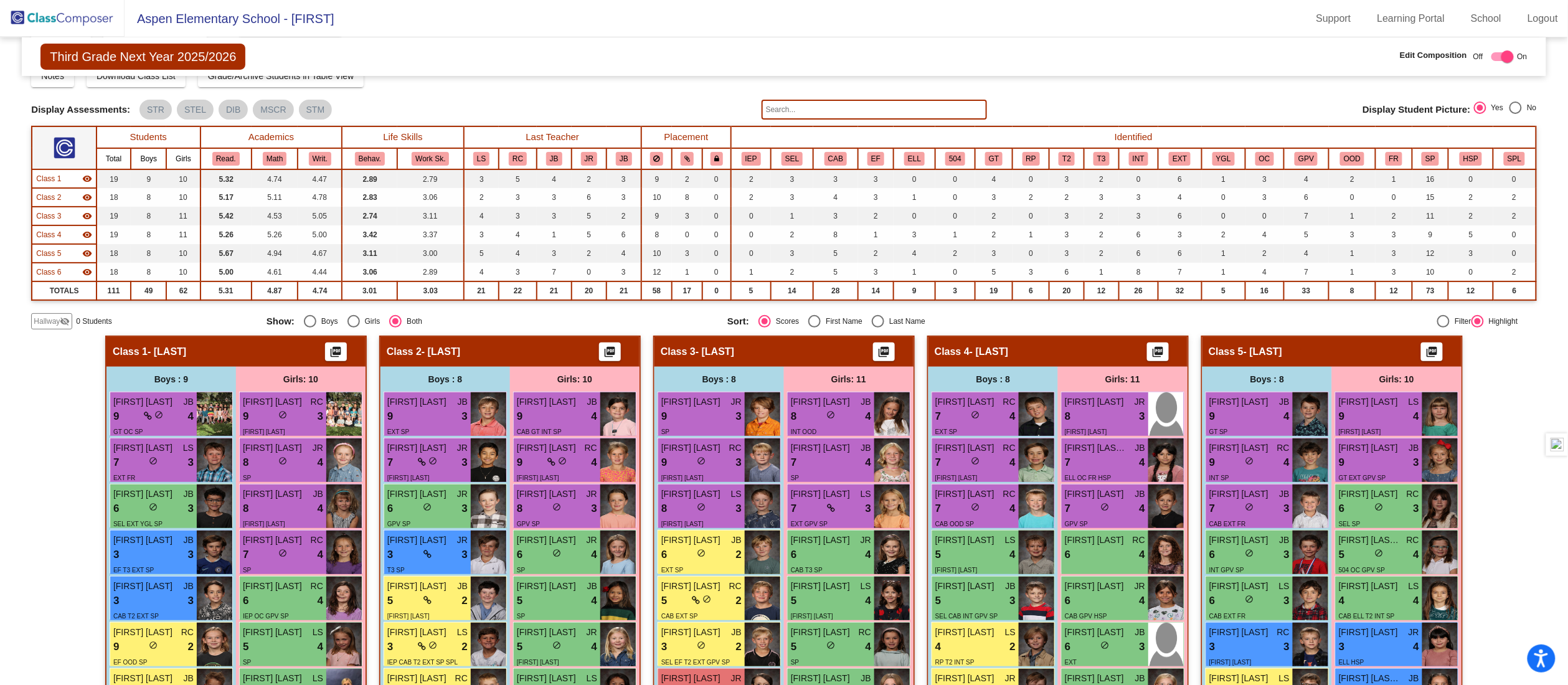 scroll, scrollTop: 0, scrollLeft: 0, axis: both 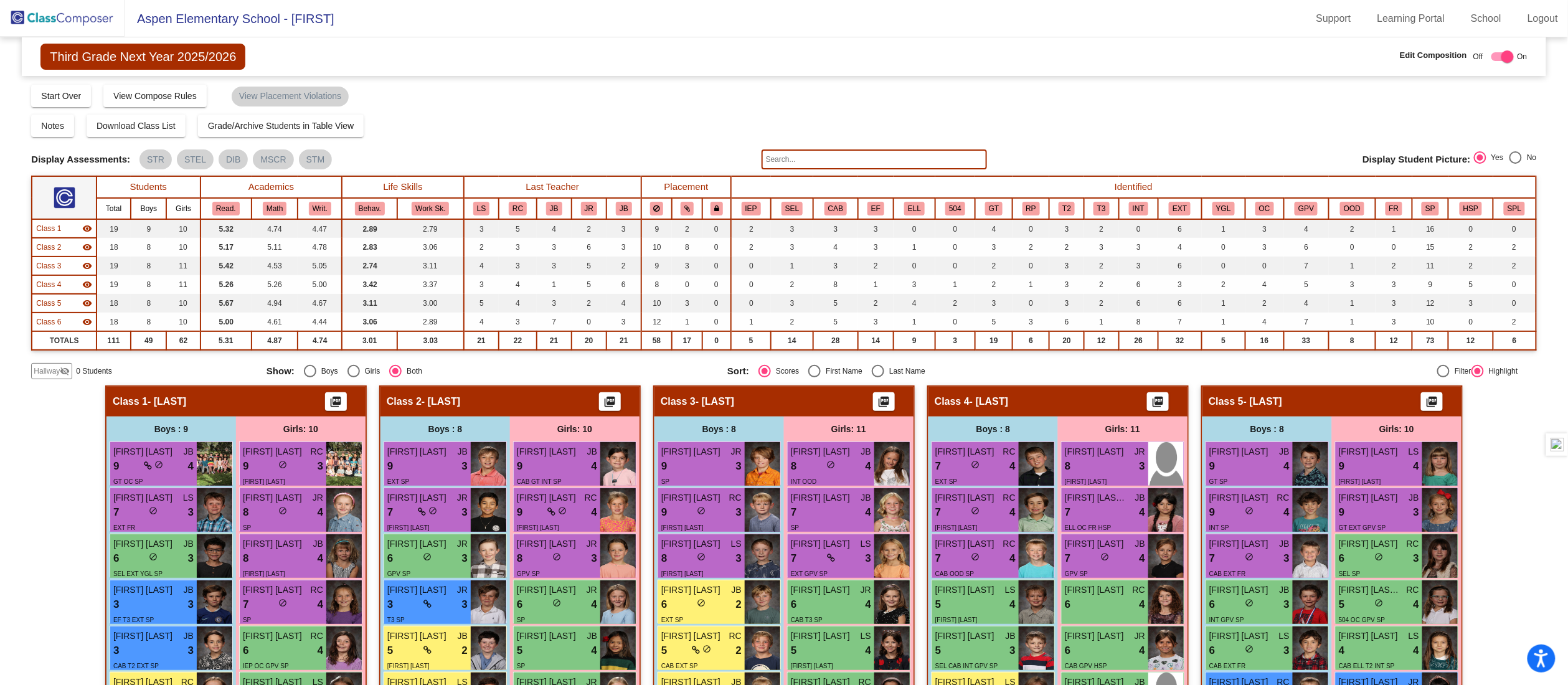 click 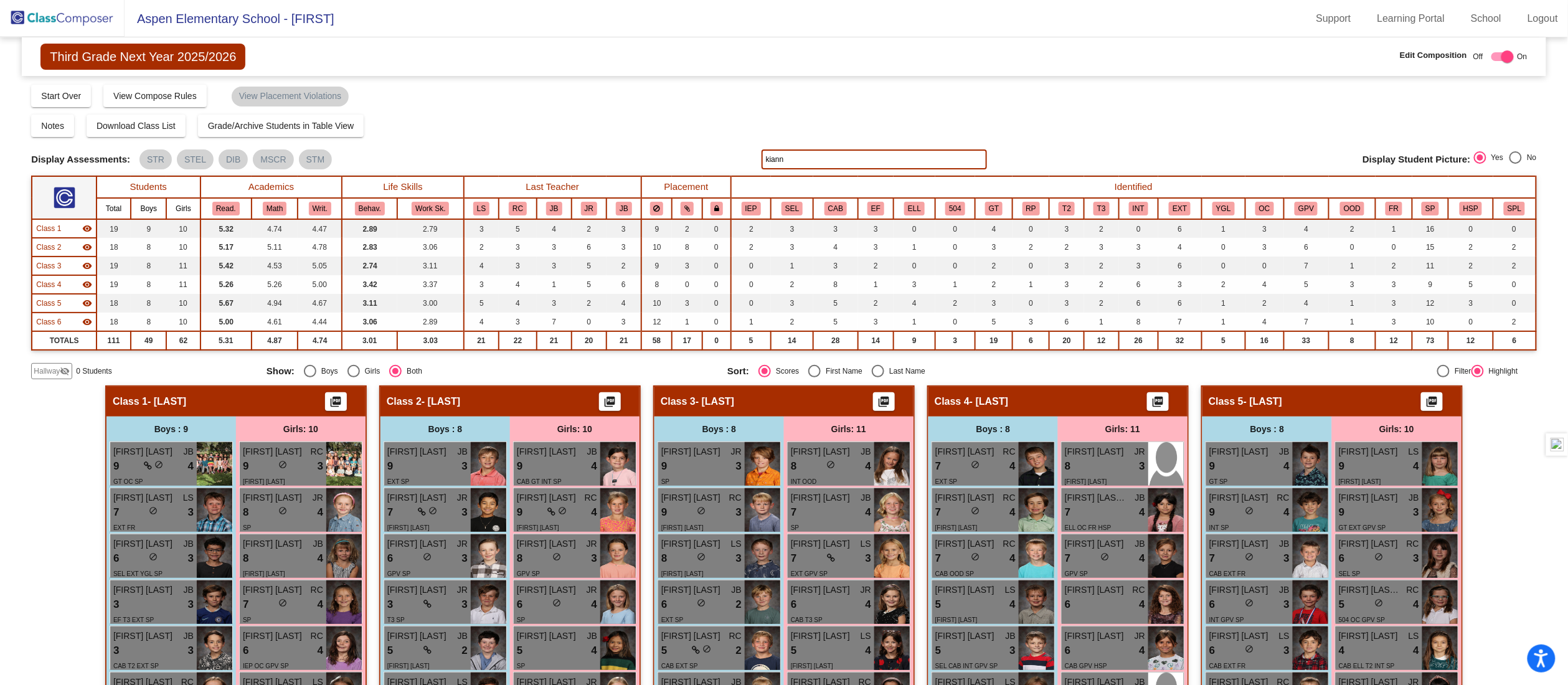 click on "Hallway   - Hallway Class  picture_as_pdf  Add Student  First Name Last Name Student Id  (Recommended)   Boy   Girl   Non Binary Add Close  Boys : 0    No Students   Girls: 0   No Students   Class 1   - Hittesdorf  picture_as_pdf  Add Student  First Name Last Name Student Id  (Recommended)   Boy   Girl   Non Binary Add Close  Boys : 9  Weston Kay JB 9 lock do_not_disturb_alt 4 GT OC SP Arlo Duncan LS 7 lock do_not_disturb_alt 3 EXT FR Anthony Frederick JB 6 lock do_not_disturb_alt 3 SEL EXT YGL SP Myles Shea JB 3 lock do_not_disturb_alt 3 EF T3 EXT SP Hudson Moerke JB 3 lock do_not_disturb_alt 3 CAB T2 EXT SP Cameron Trane RC 9 lock do_not_disturb_alt 2 EF OOD SP Odin Freeberg JB 5 lock do_not_disturb_alt 2 SEL T2 EXT OC GPV SP William Crary JB 5 lock do_not_disturb_alt 1 IEP CAB EF GT OOD SP Augustus Arias lock do_not_disturb_alt Girls: 10 Vivian Simpson RC 9 lock do_not_disturb_alt 3 CAB GT SP Georgia Giles JR 8 lock do_not_disturb_alt 4 SP Margaret Van Arsdale JB 8 lock do_not_disturb_alt 4 GT GPV SP" 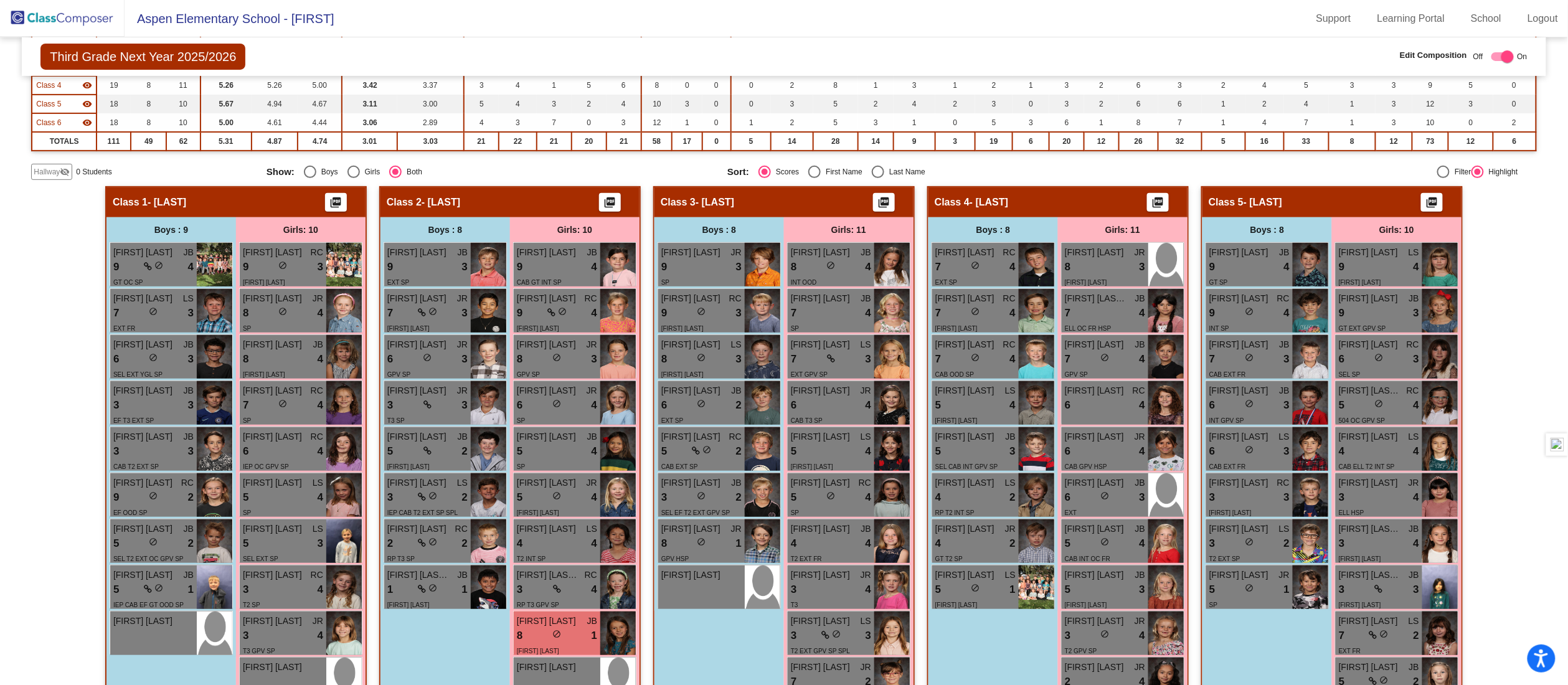 scroll, scrollTop: 149, scrollLeft: 0, axis: vertical 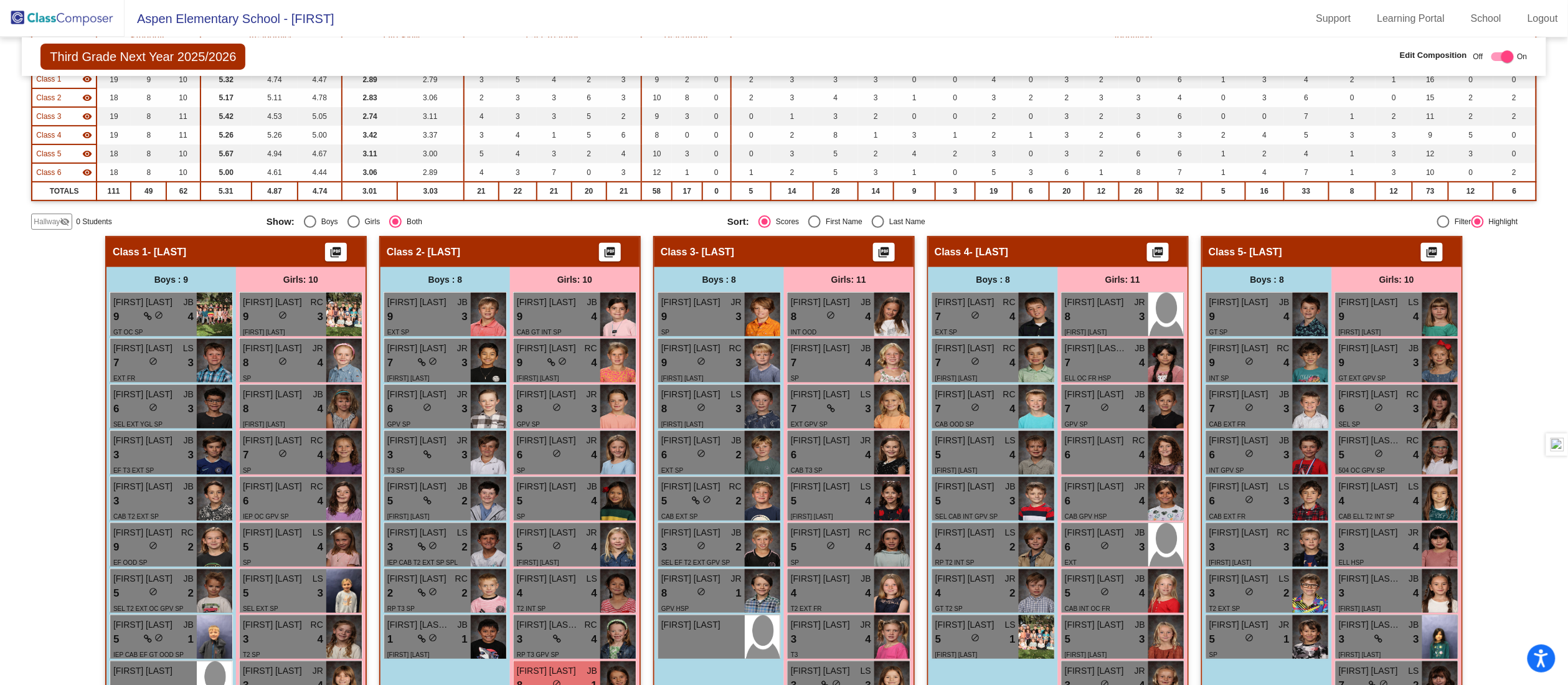 click on "Third Grade Next Year 2025/2026  Edit Composition Off   On  Incoming   Digital Data Wall    Display Scores for Years:   2023 - 2024   2024 - 2025  Grade/Archive Students in Table View   Download   New Small Group   Saved Small Group   Compose   Start Over   Submit Classes  Compose has been submitted  Check for Incomplete Scores  View Compose Rules   View Placement Violations  Notes   Download Class List   Import Students   Grade/Archive Students in Table View   New Small Group   Saved Small Group  Display Scores for Years:   2023 - 2024   2024 - 2025 Display Assessments: STR STEL DIB MSCR STM kiann Display Student Picture:    Yes     No  Students Academics Life Skills  Last Teacher  Placement  Identified  Total Boys Girls  Read.   Math   Writ.   Behav.   Work Sk.   LS   RC   JB   JR   JB   IEP   SEL   CAB   EF   ELL   504   GT   RP   T2   T3   INT   EXT   YGL   OC   GPV   OOD   FR   SP   HSP   SPL  Hallway  visibility_off  0 0 0                 0   0   0   0   0   0   0   0   0   0   0   0   0   0  19" 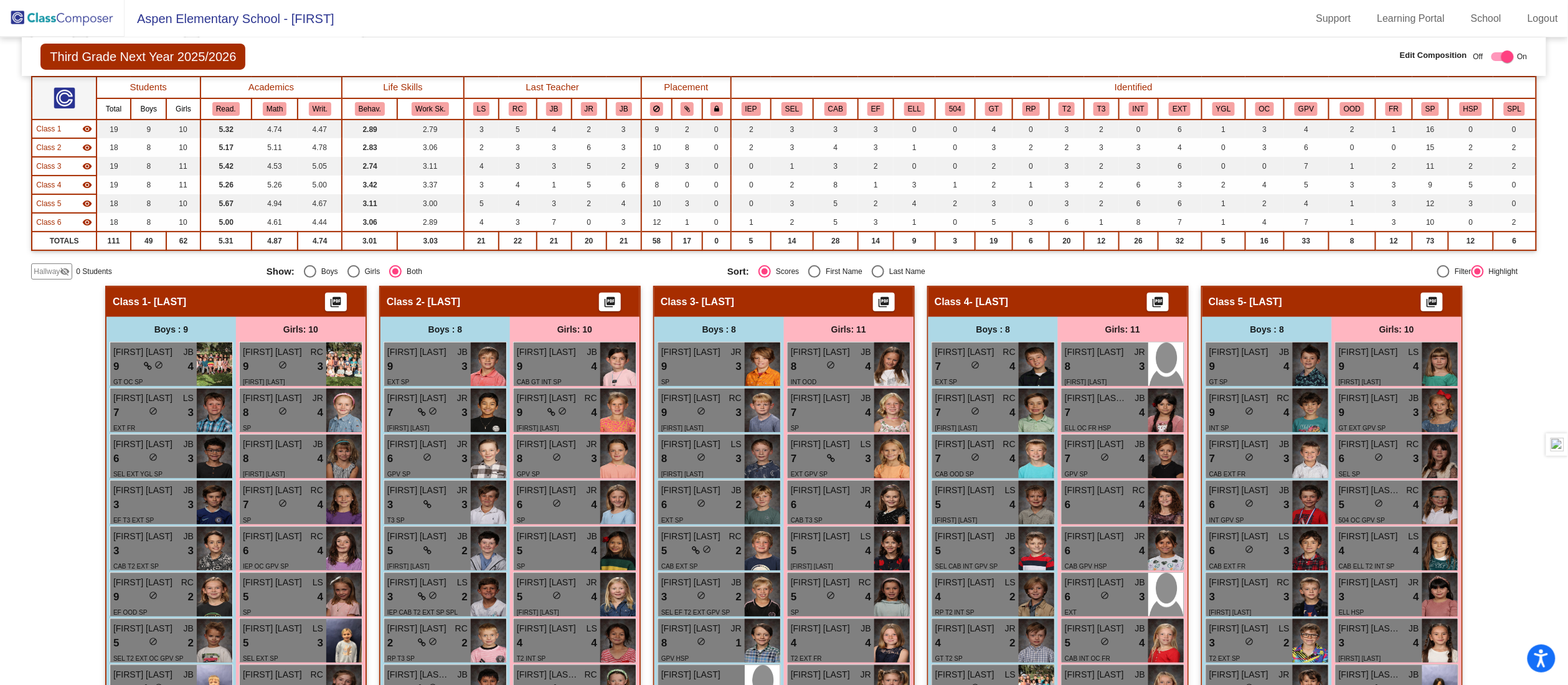 scroll, scrollTop: 0, scrollLeft: 0, axis: both 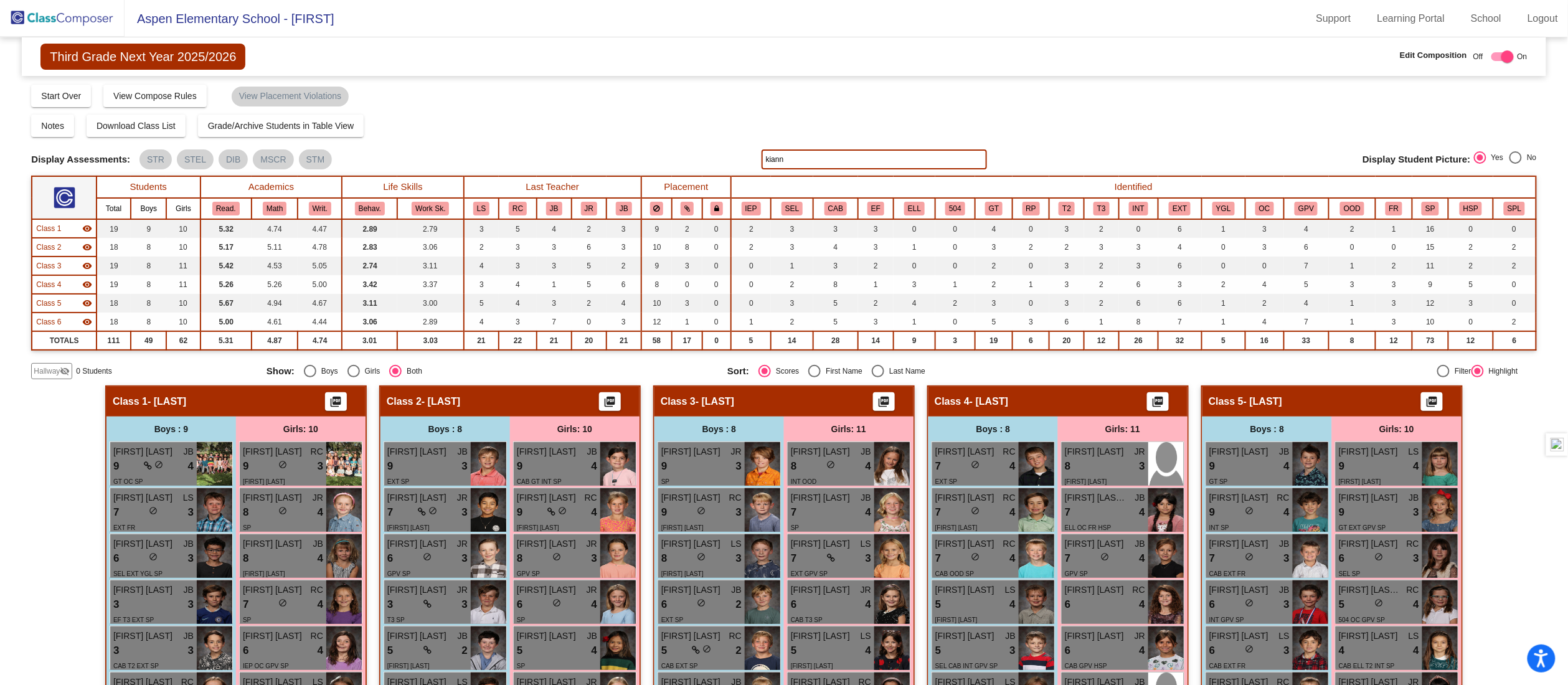 click on "kiann" 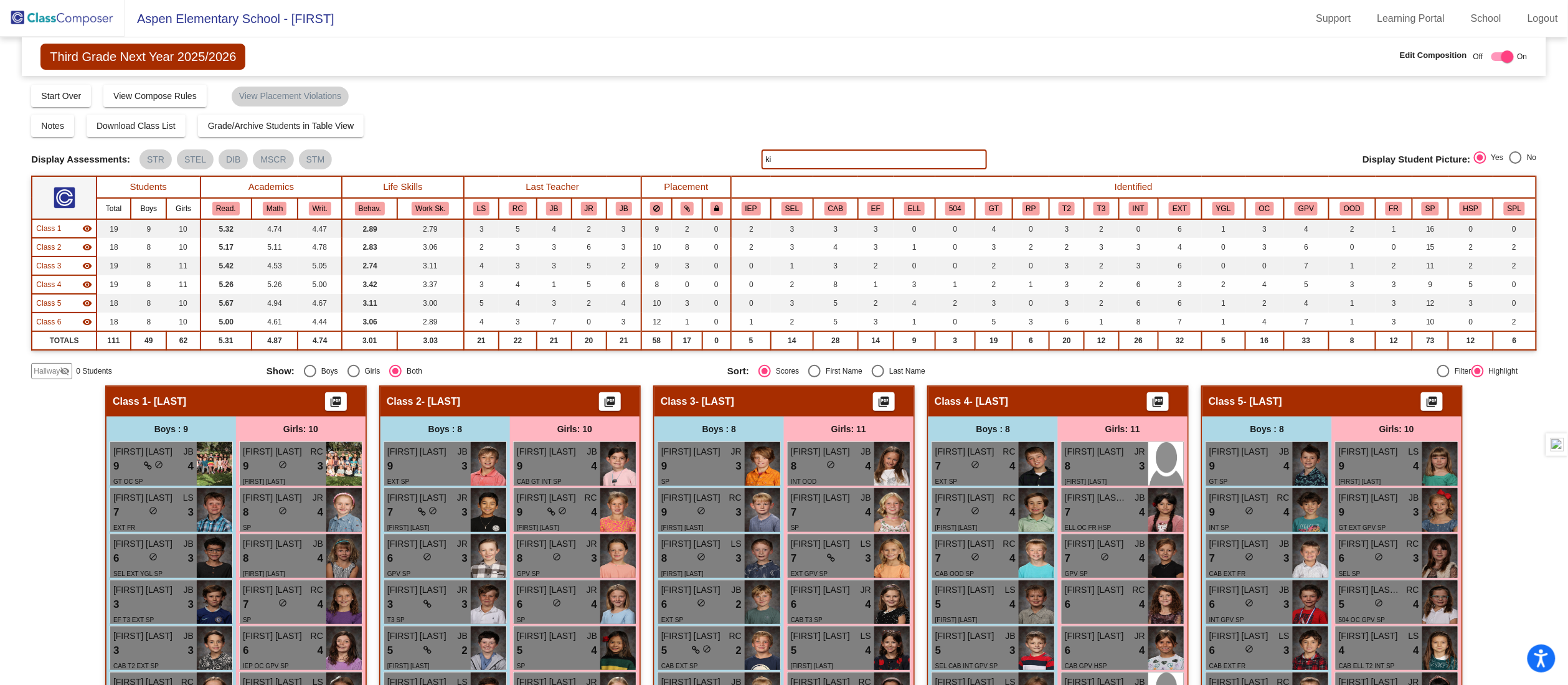 type on "k" 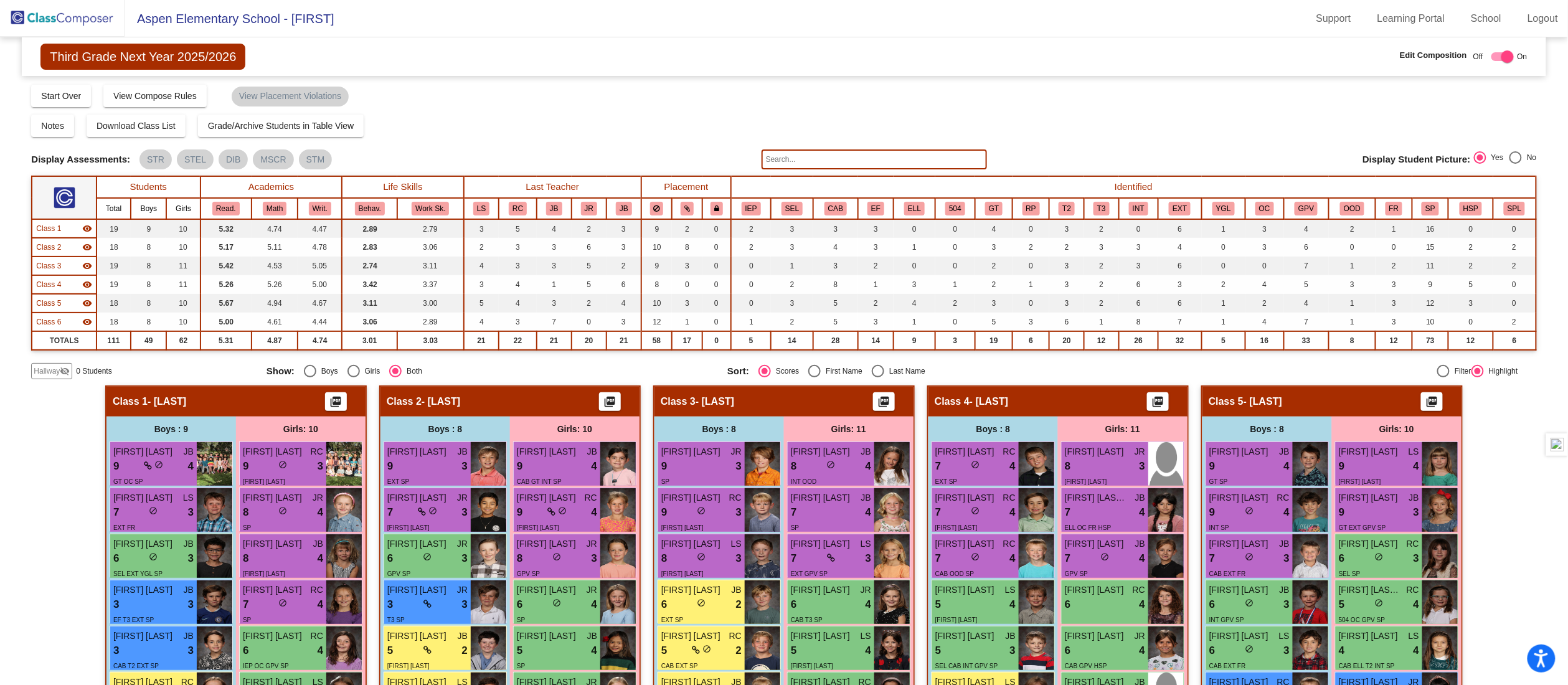 click on "Compose   Start Over   Submit Classes  Compose has been submitted  Check for Incomplete Scores  View Compose Rules   View Placement Violations" 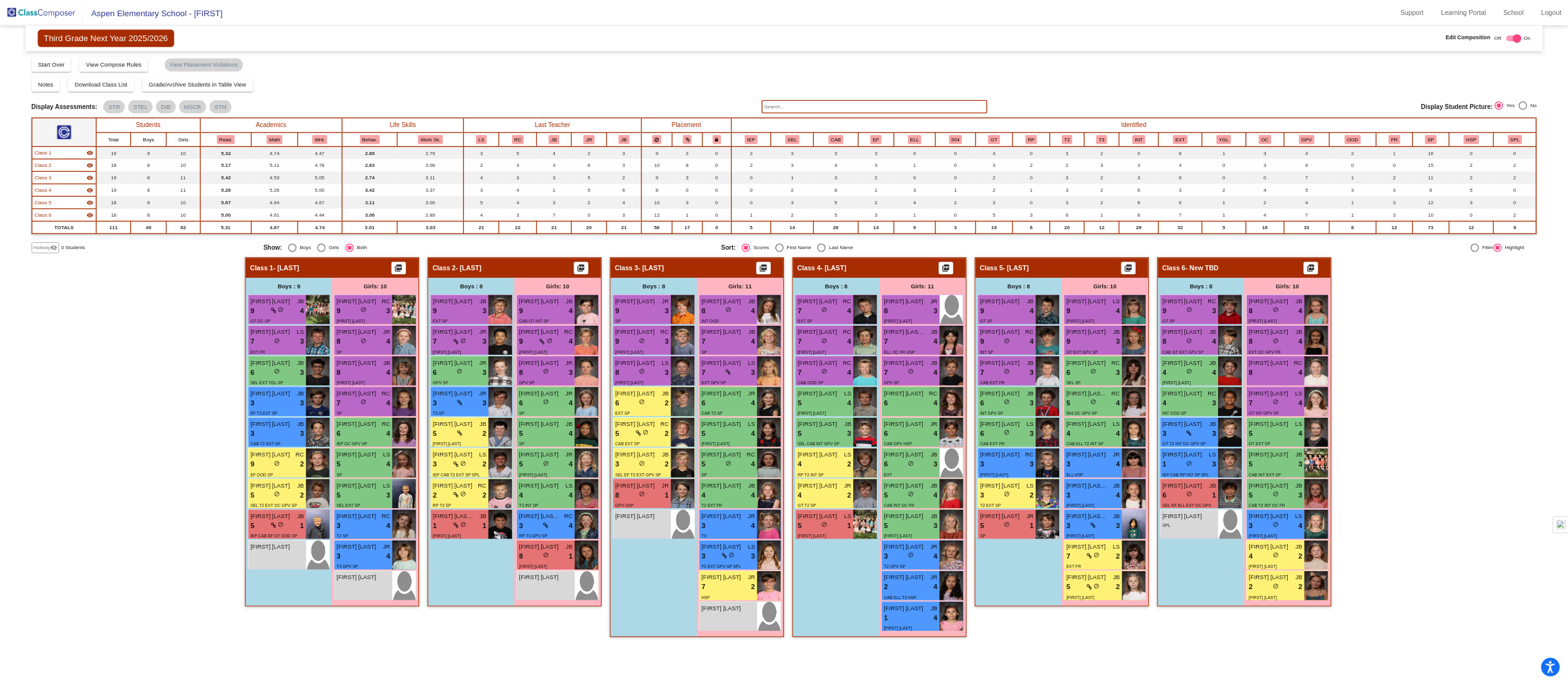 scroll, scrollTop: 0, scrollLeft: 0, axis: both 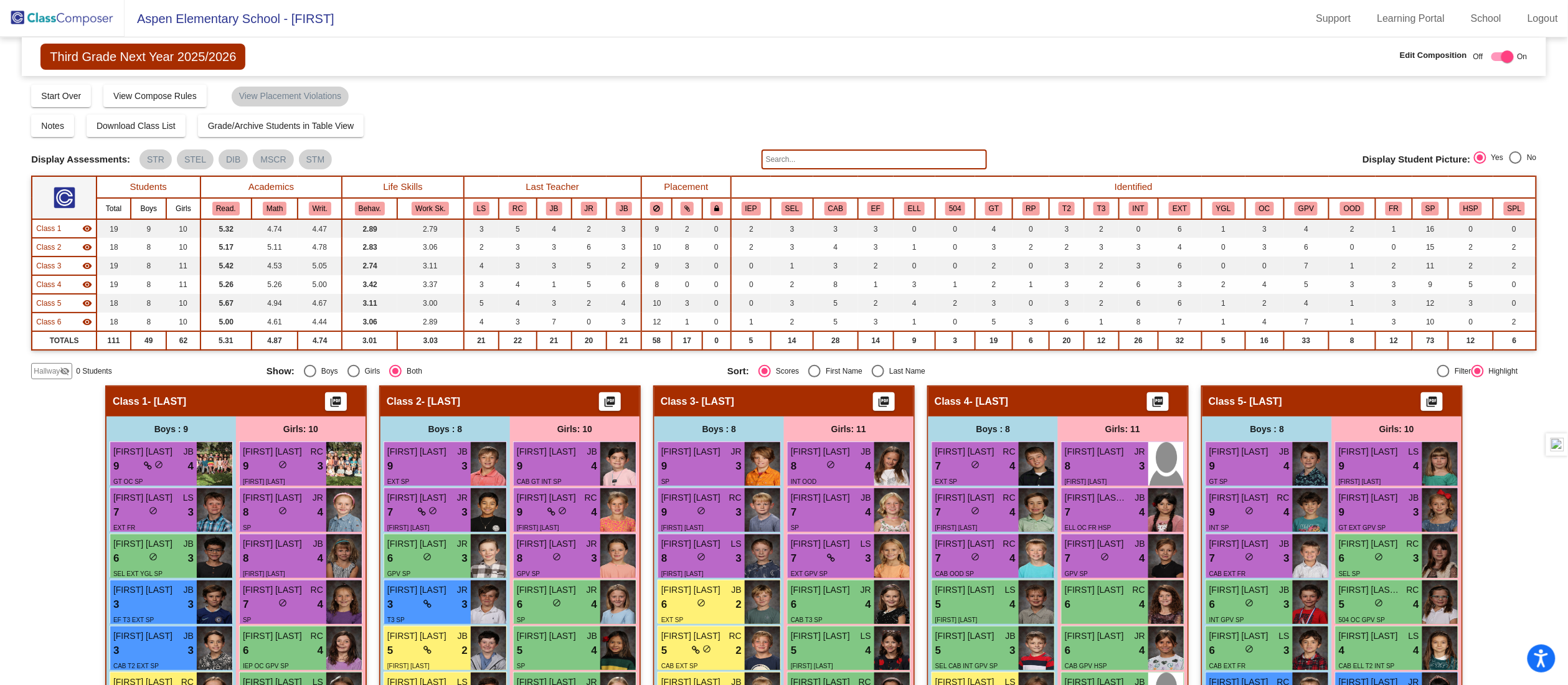 click on "Hallway   - Hallway Class  picture_as_pdf  Add Student  First Name Last Name Student Id  (Recommended)   Boy   Girl   Non Binary Add Close  Boys : 0    No Students   Girls: 0   No Students   Class 1   - Hittesdorf  picture_as_pdf  Add Student  First Name Last Name Student Id  (Recommended)   Boy   Girl   Non Binary Add Close  Boys : 9  Weston Kay JB 9 lock do_not_disturb_alt 4 GT OC SP Arlo Duncan LS 7 lock do_not_disturb_alt 3 EXT FR Anthony Frederick JB 6 lock do_not_disturb_alt 3 SEL EXT YGL SP Myles Shea JB 3 lock do_not_disturb_alt 3 EF T3 EXT SP Hudson Moerke JB 3 lock do_not_disturb_alt 3 CAB T2 EXT SP Cameron Trane RC 9 lock do_not_disturb_alt 2 EF OOD SP Odin Freeberg JB 5 lock do_not_disturb_alt 2 SEL T2 EXT OC GPV SP William Crary JB 5 lock do_not_disturb_alt 1 IEP CAB EF GT OOD SP Augustus Arias lock do_not_disturb_alt Girls: 10 Vivian Simpson RC 9 lock do_not_disturb_alt 3 CAB GT SP Georgia Giles JR 8 lock do_not_disturb_alt 4 SP Margaret Van Arsdale JB 8 lock do_not_disturb_alt 4 GT GPV SP" 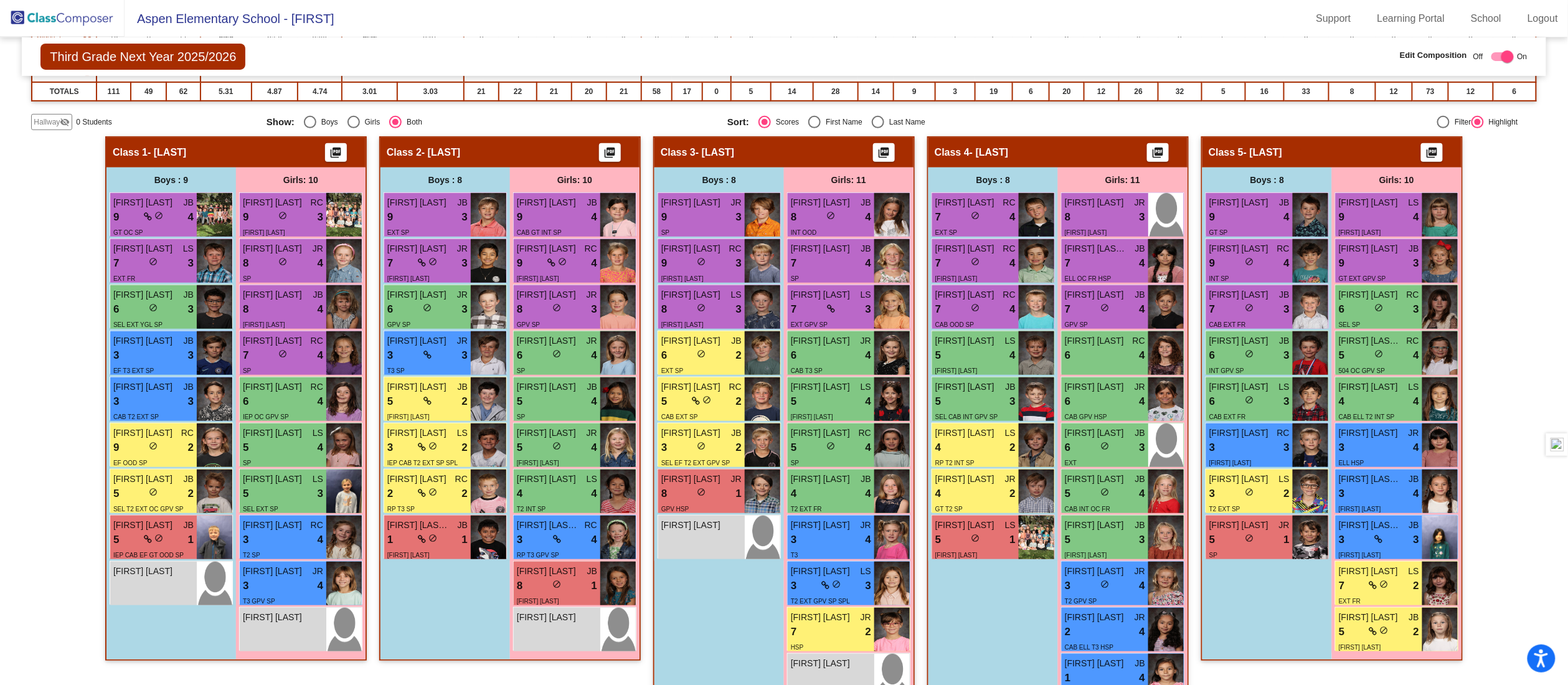 scroll, scrollTop: 299, scrollLeft: 0, axis: vertical 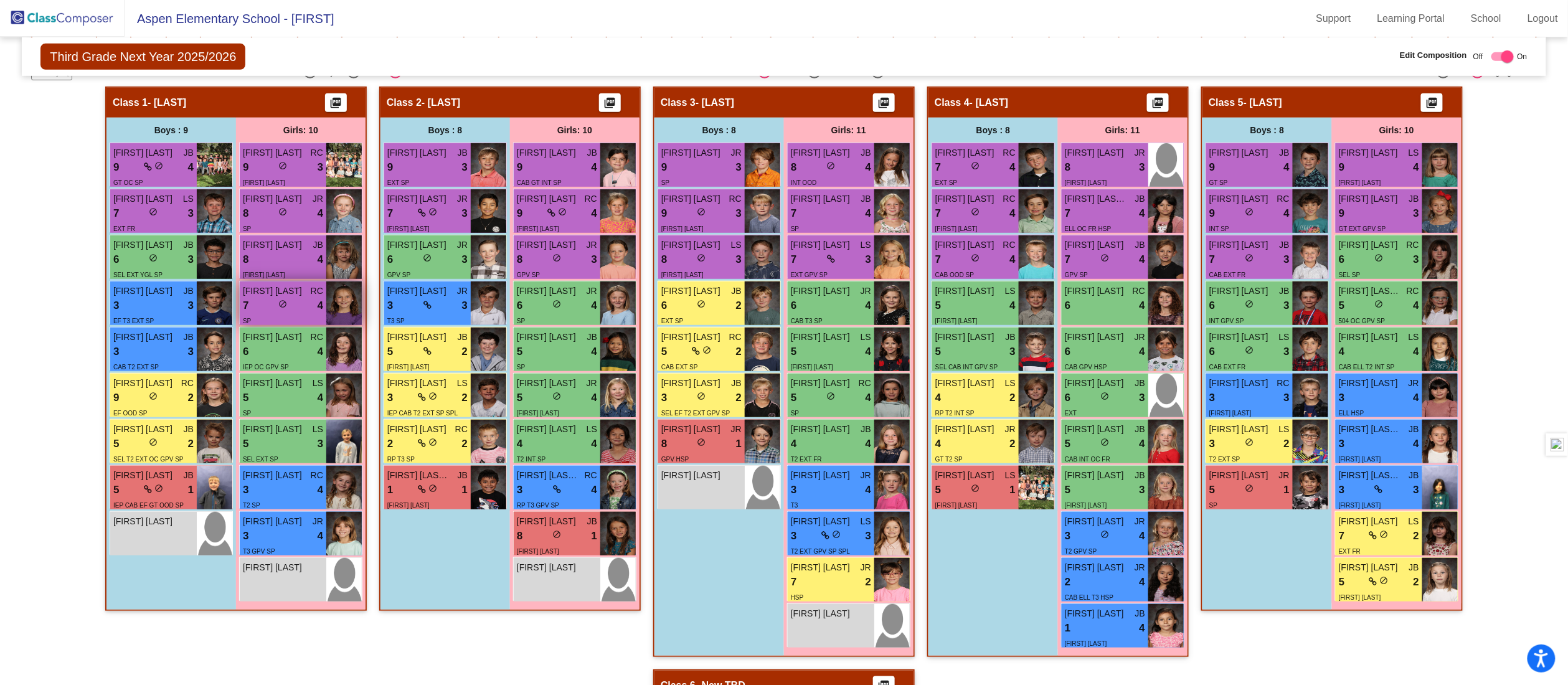 click on "7 lock do_not_disturb_alt 4" at bounding box center [283, 306] 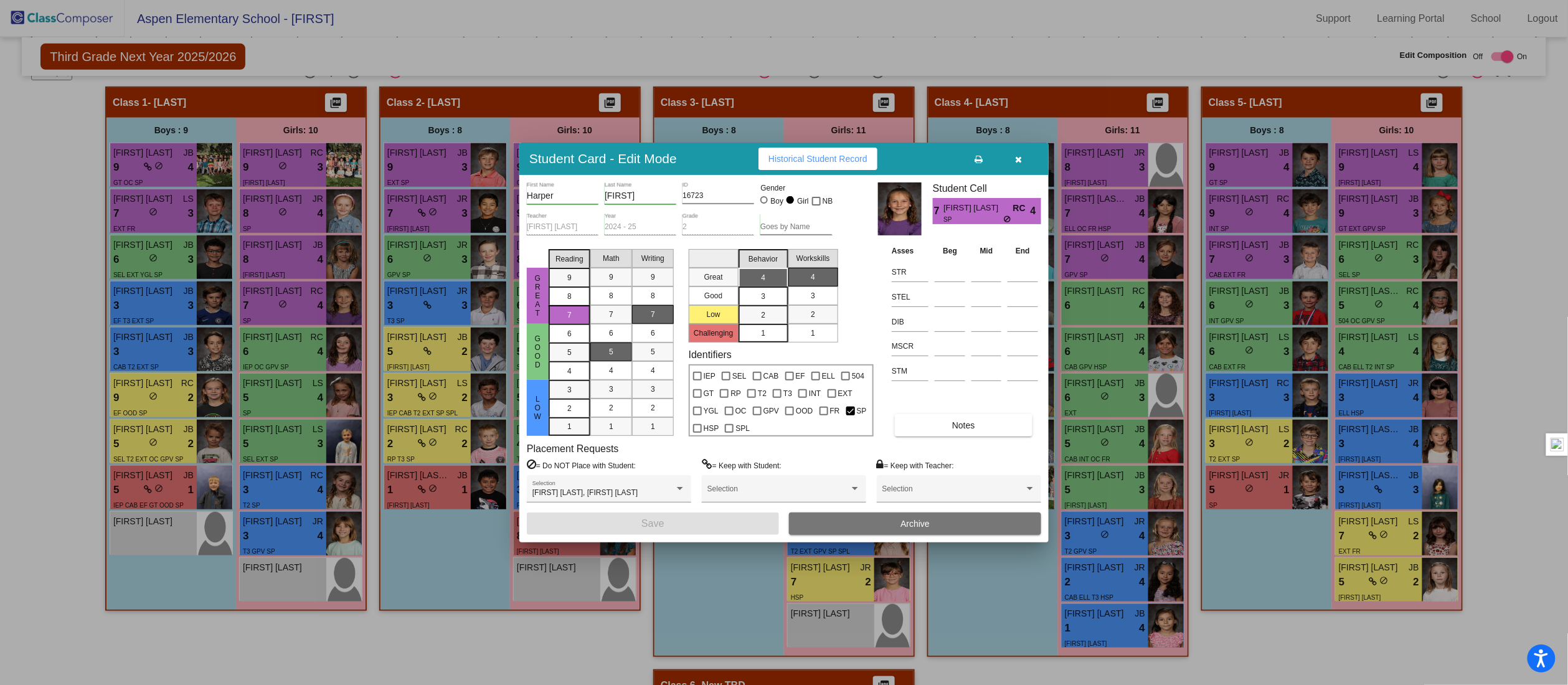 click at bounding box center (1019, 159) 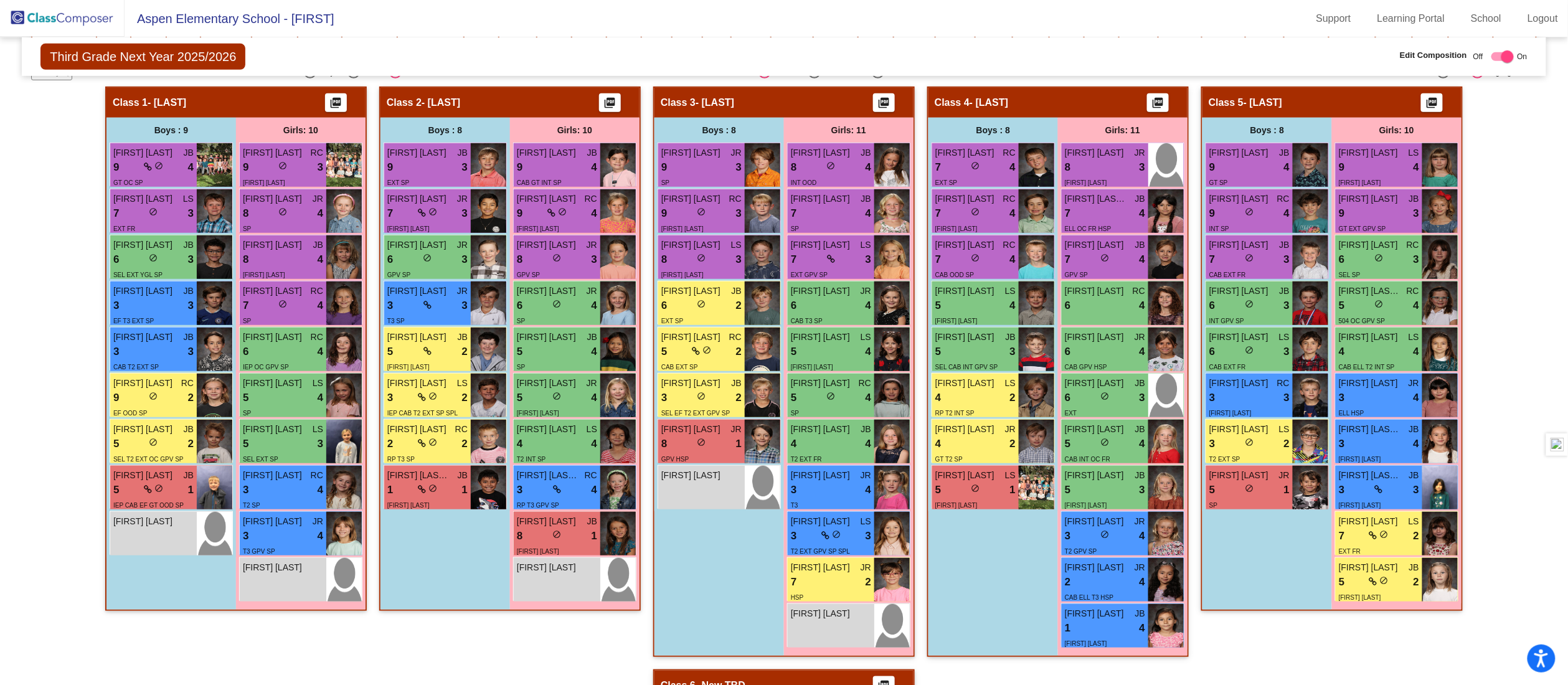 click on "Hallway   - Hallway Class  picture_as_pdf  Add Student  First Name Last Name Student Id  (Recommended)   Boy   Girl   Non Binary Add Close  Boys : 0    No Students   Girls: 0   No Students   Class 1   - Hittesdorf  picture_as_pdf  Add Student  First Name Last Name Student Id  (Recommended)   Boy   Girl   Non Binary Add Close  Boys : 9  Weston Kay JB 9 lock do_not_disturb_alt 4 GT OC SP Arlo Duncan LS 7 lock do_not_disturb_alt 3 EXT FR Anthony Frederick JB 6 lock do_not_disturb_alt 3 SEL EXT YGL SP Myles Shea JB 3 lock do_not_disturb_alt 3 EF T3 EXT SP Hudson Moerke JB 3 lock do_not_disturb_alt 3 CAB T2 EXT SP Cameron Trane RC 9 lock do_not_disturb_alt 2 EF OOD SP Odin Freeberg JB 5 lock do_not_disturb_alt 2 SEL T2 EXT OC GPV SP William Crary JB 5 lock do_not_disturb_alt 1 IEP CAB EF GT OOD SP Augustus Arias lock do_not_disturb_alt Girls: 10 Vivian Simpson RC 9 lock do_not_disturb_alt 3 CAB GT SP Georgia Giles JR 8 lock do_not_disturb_alt 4 SP Margaret Van Arsdale JB 8 lock do_not_disturb_alt 4 GT GPV SP" 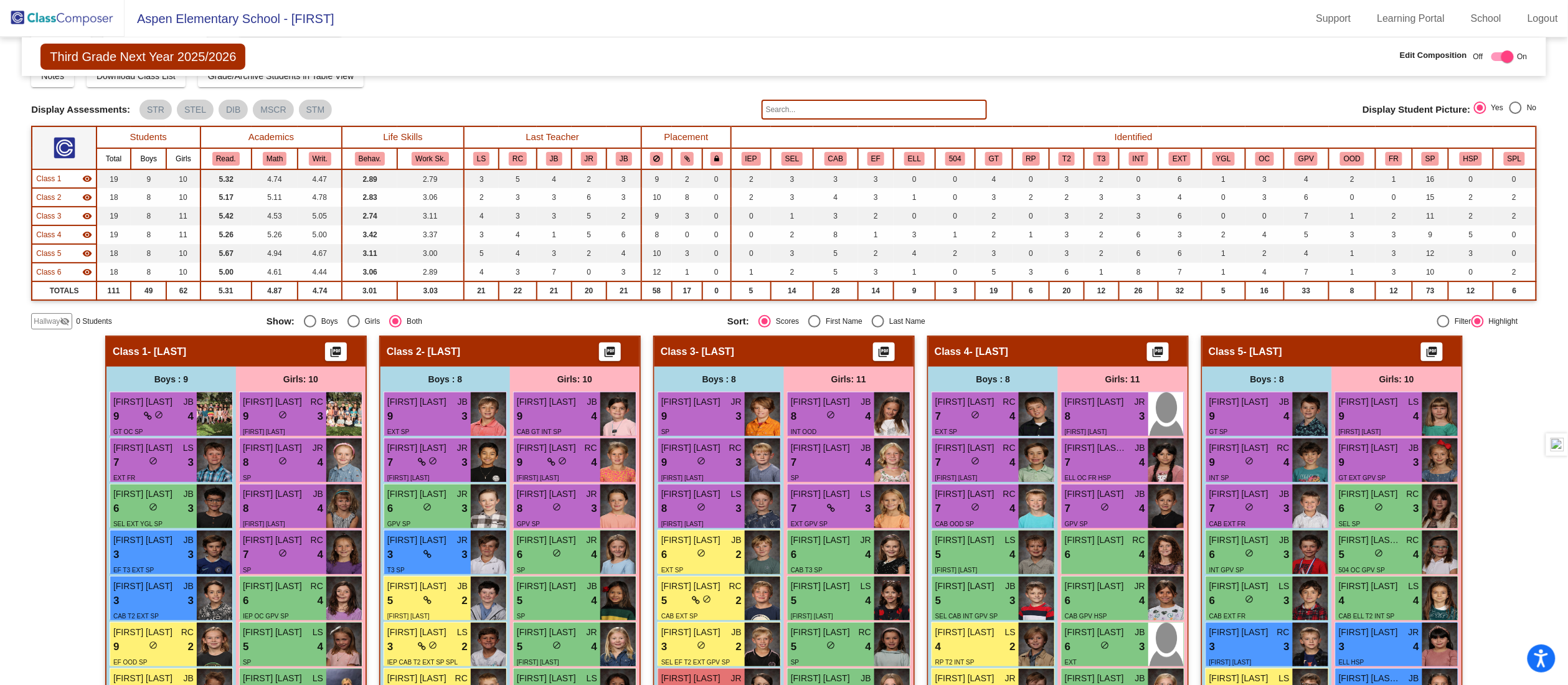 scroll, scrollTop: 0, scrollLeft: 0, axis: both 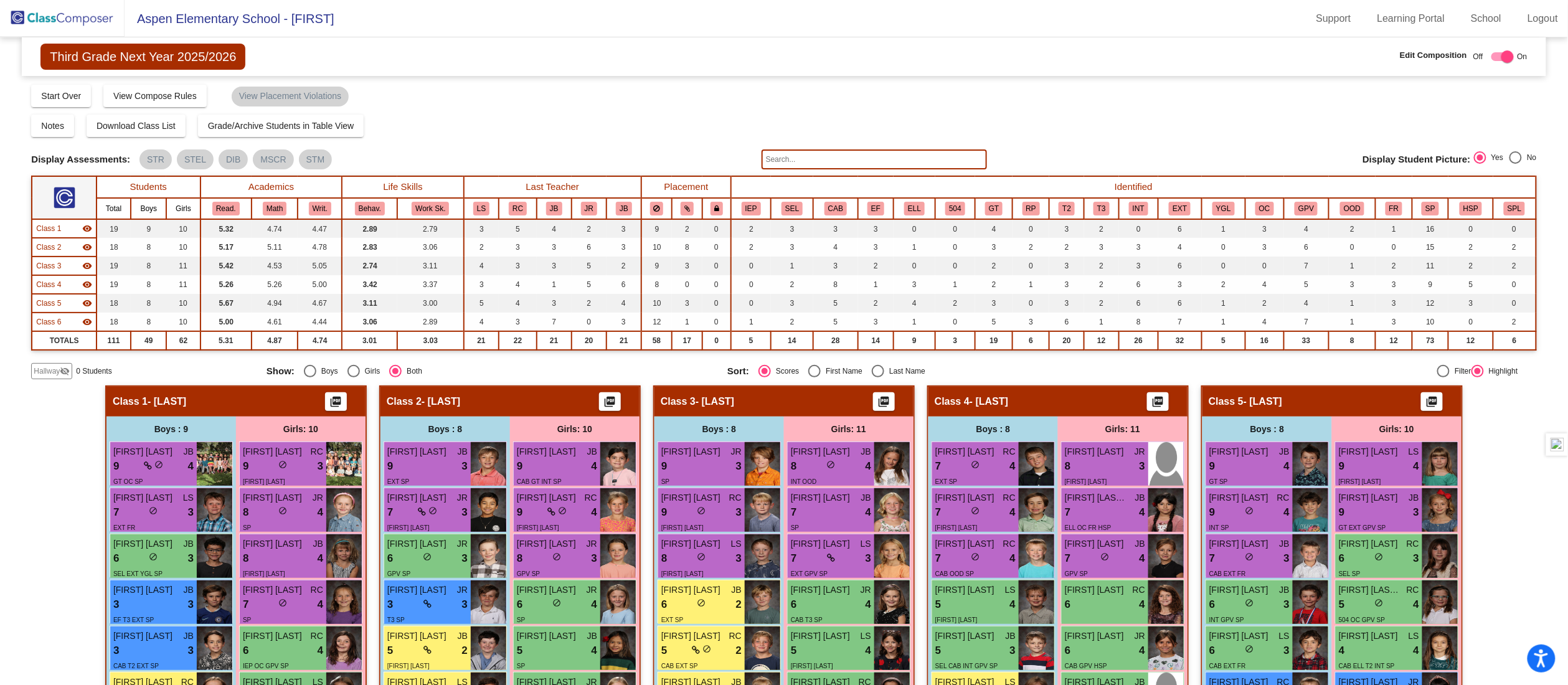 click 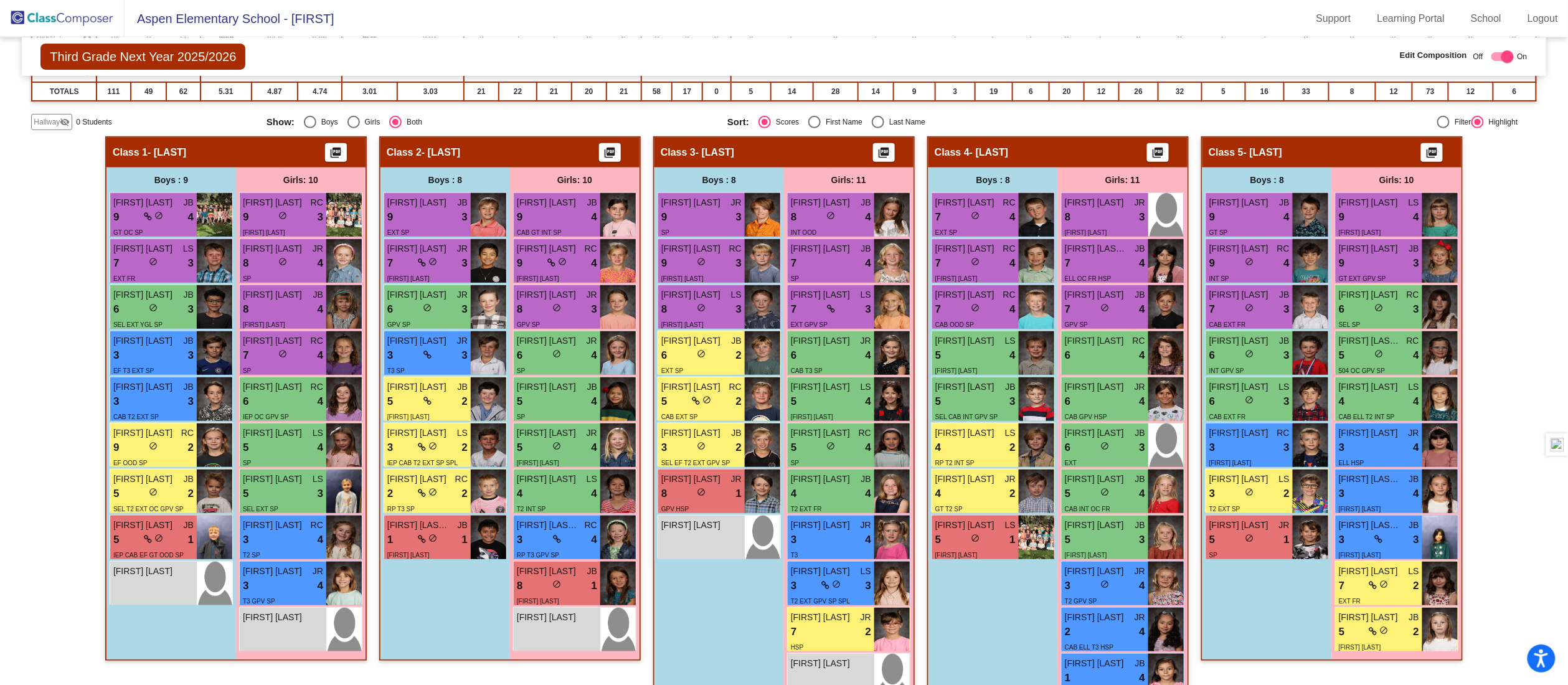 scroll, scrollTop: 299, scrollLeft: 0, axis: vertical 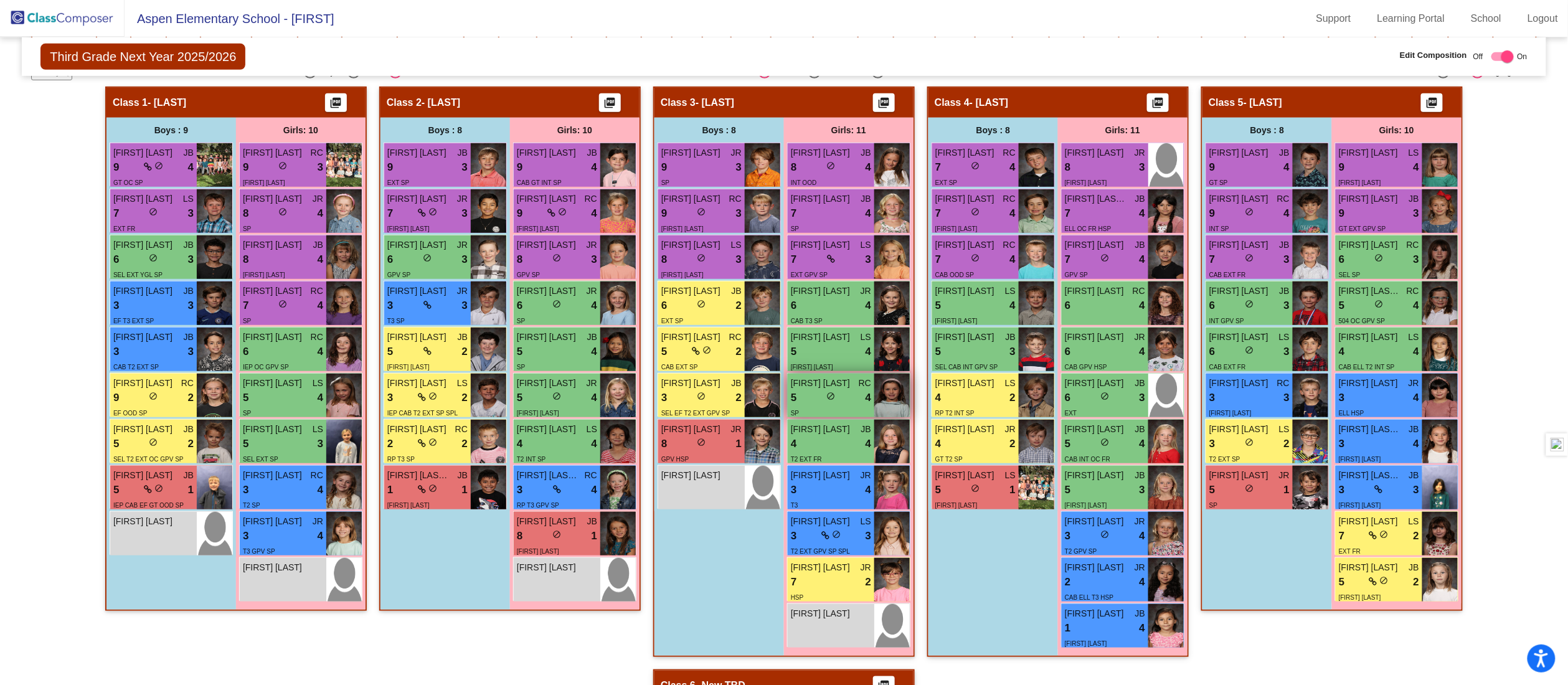 click on "SP" at bounding box center [831, 412] 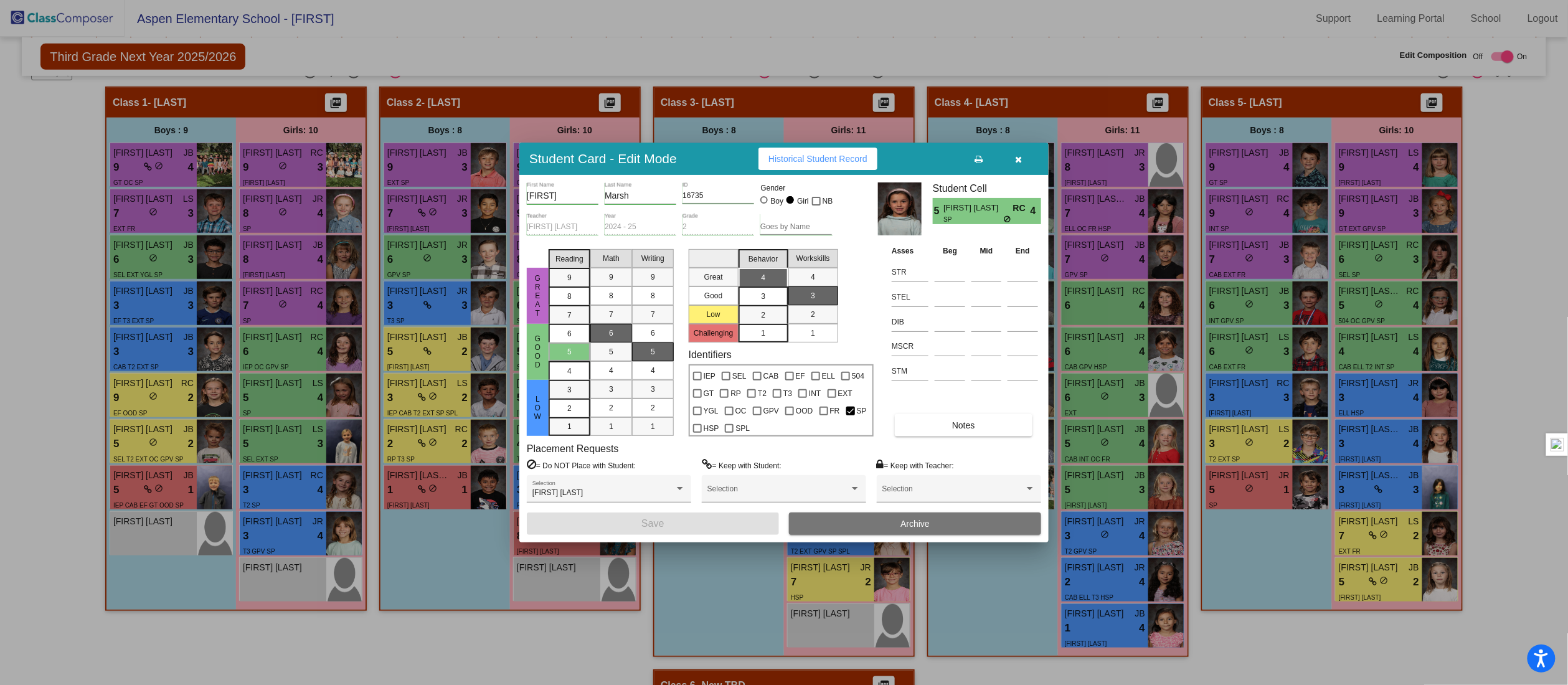 click at bounding box center [1019, 159] 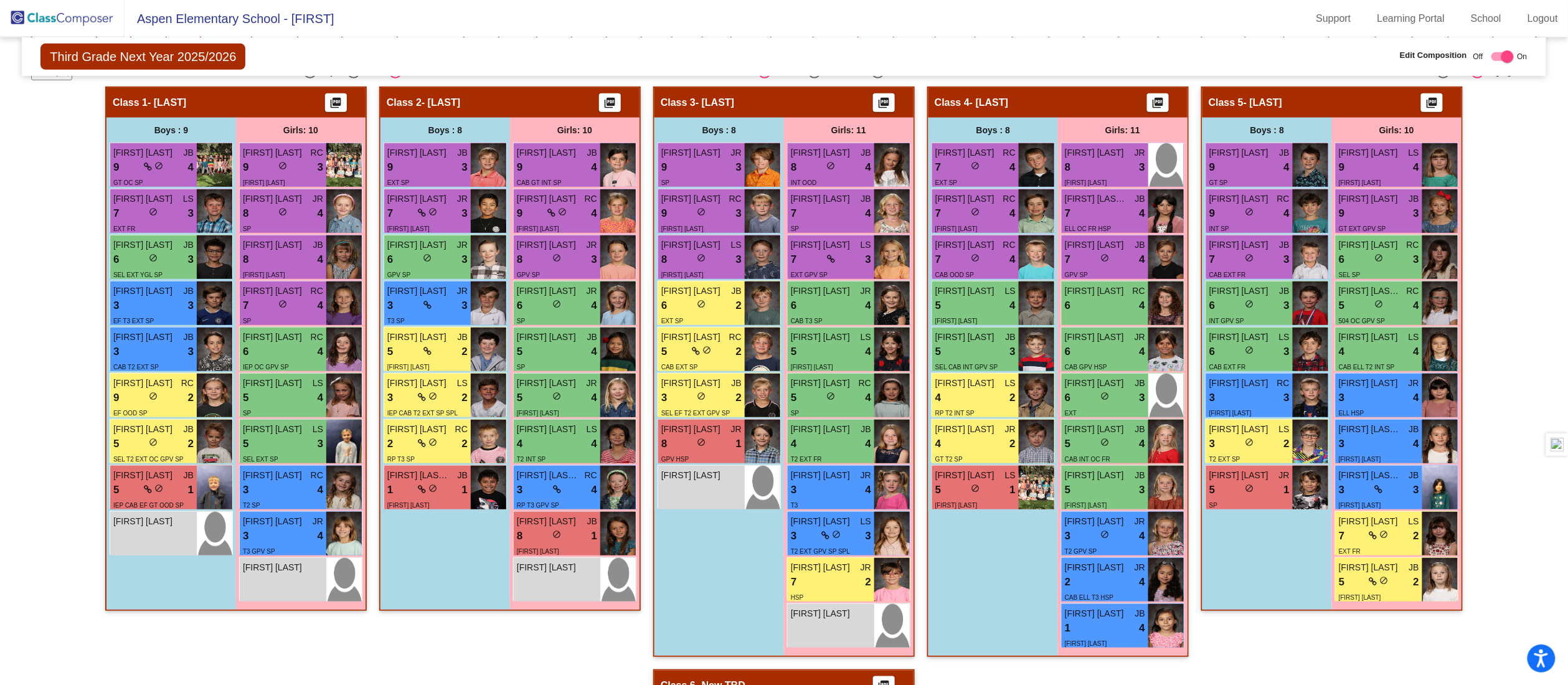 click on "Hallway   - Hallway Class  picture_as_pdf  Add Student  First Name Last Name Student Id  (Recommended)   Boy   Girl   Non Binary Add Close  Boys : 0    No Students   Girls: 0   No Students   Class 1   - Hittesdorf  picture_as_pdf  Add Student  First Name Last Name Student Id  (Recommended)   Boy   Girl   Non Binary Add Close  Boys : 9  Weston Kay JB 9 lock do_not_disturb_alt 4 GT OC SP Arlo Duncan LS 7 lock do_not_disturb_alt 3 EXT FR Anthony Frederick JB 6 lock do_not_disturb_alt 3 SEL EXT YGL SP Myles Shea JB 3 lock do_not_disturb_alt 3 EF T3 EXT SP Hudson Moerke JB 3 lock do_not_disturb_alt 3 CAB T2 EXT SP Cameron Trane RC 9 lock do_not_disturb_alt 2 EF OOD SP Odin Freeberg JB 5 lock do_not_disturb_alt 2 SEL T2 EXT OC GPV SP William Crary JB 5 lock do_not_disturb_alt 1 IEP CAB EF GT OOD SP Augustus Arias lock do_not_disturb_alt Girls: 10 Vivian Simpson RC 9 lock do_not_disturb_alt 3 CAB GT SP Georgia Giles JR 8 lock do_not_disturb_alt 4 SP Margaret Van Arsdale JB 8 lock do_not_disturb_alt 4 GT GPV SP" 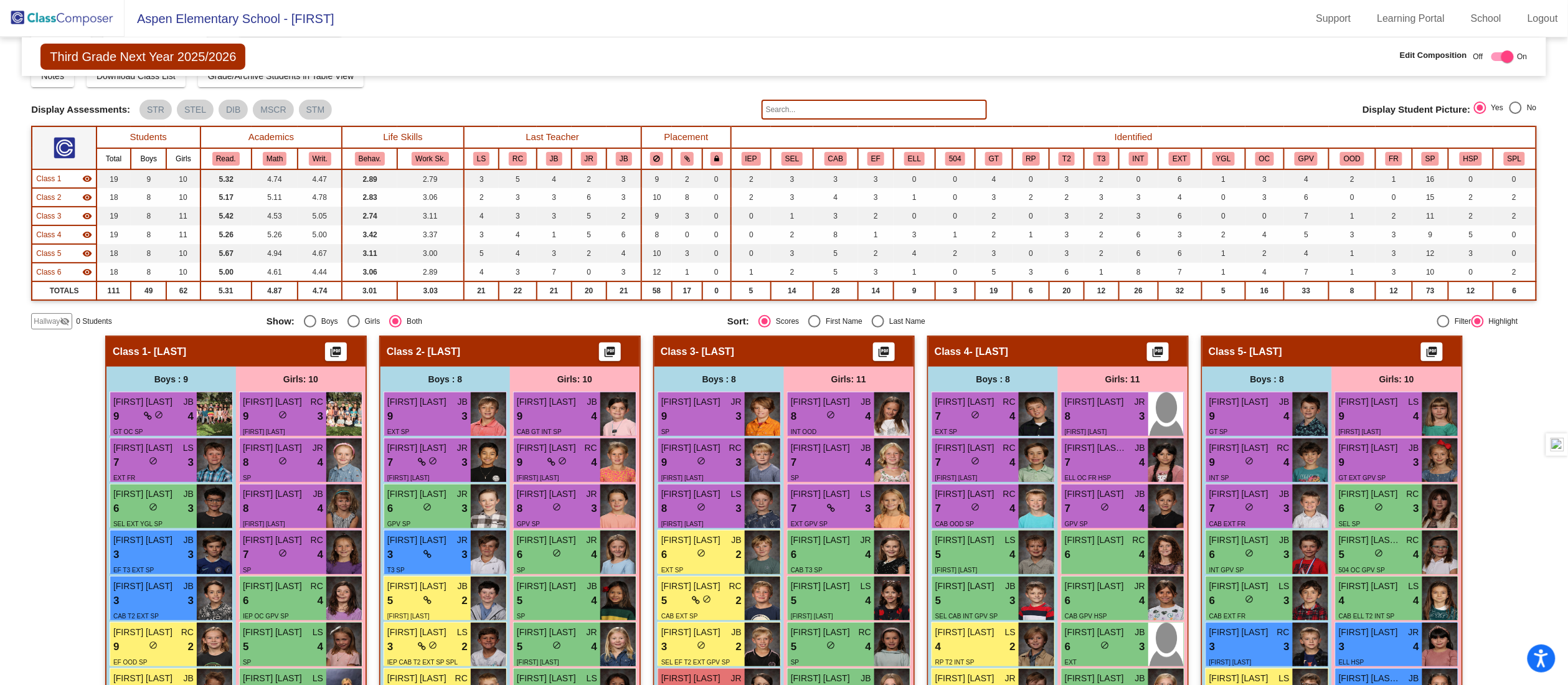 scroll, scrollTop: 0, scrollLeft: 0, axis: both 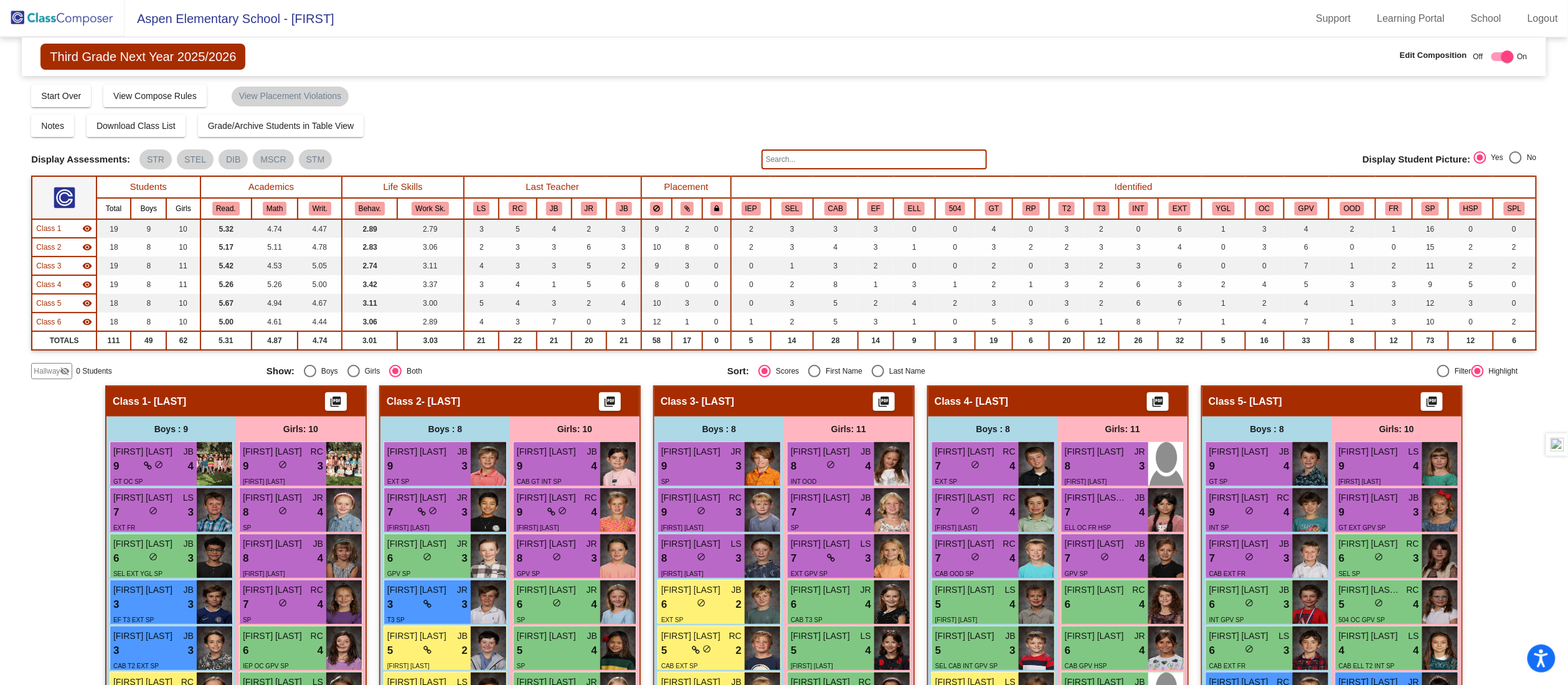 click 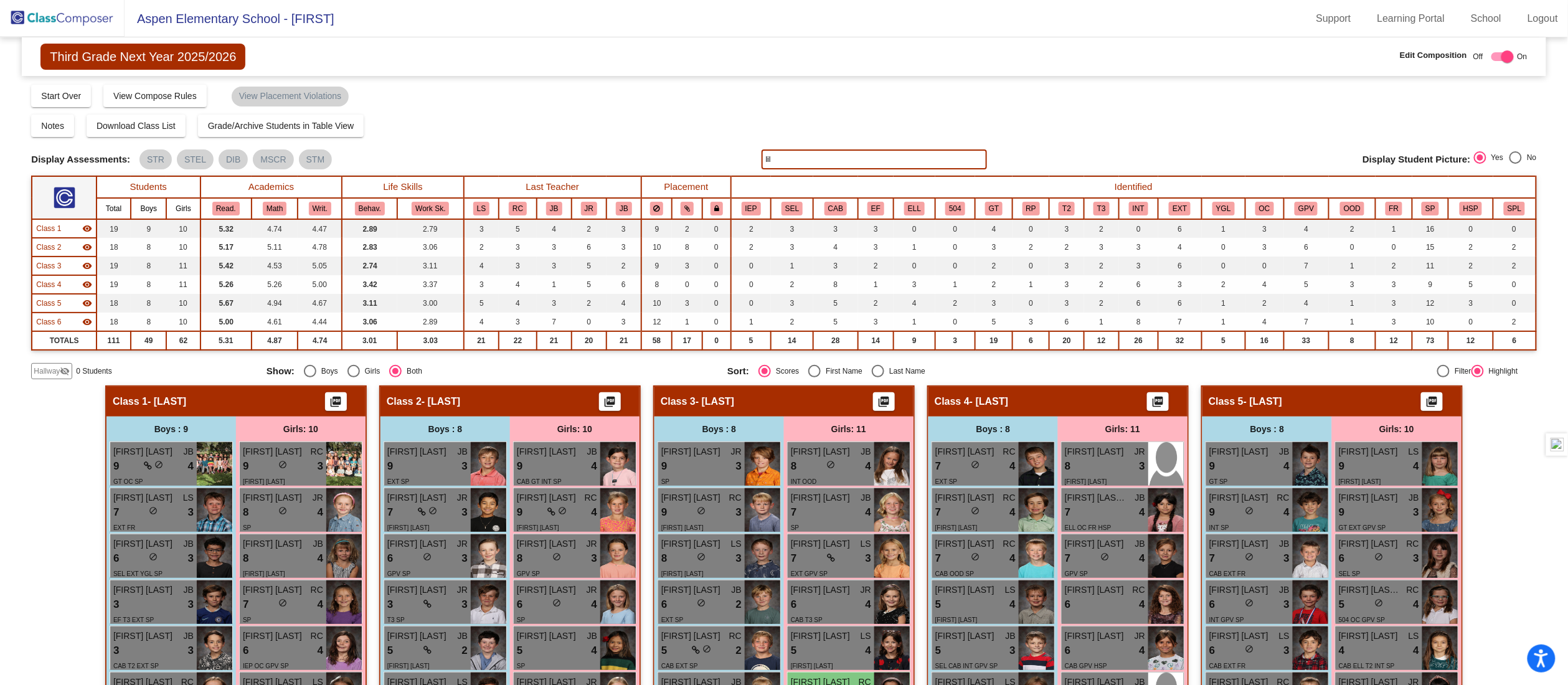 click on "Hallway   - Hallway Class  picture_as_pdf  Add Student  First Name Last Name Student Id  (Recommended)   Boy   Girl   Non Binary Add Close  Boys : 0    No Students   Girls: 0   No Students   Class 1   - Hittesdorf  picture_as_pdf  Add Student  First Name Last Name Student Id  (Recommended)   Boy   Girl   Non Binary Add Close  Boys : 9  Weston Kay JB 9 lock do_not_disturb_alt 4 GT OC SP Arlo Duncan LS 7 lock do_not_disturb_alt 3 EXT FR Anthony Frederick JB 6 lock do_not_disturb_alt 3 SEL EXT YGL SP Myles Shea JB 3 lock do_not_disturb_alt 3 EF T3 EXT SP Hudson Moerke JB 3 lock do_not_disturb_alt 3 CAB T2 EXT SP Cameron Trane RC 9 lock do_not_disturb_alt 2 EF OOD SP Odin Freeberg JB 5 lock do_not_disturb_alt 2 SEL T2 EXT OC GPV SP William Crary JB 5 lock do_not_disturb_alt 1 IEP CAB EF GT OOD SP Augustus Arias lock do_not_disturb_alt Girls: 10 Vivian Simpson RC 9 lock do_not_disturb_alt 3 CAB GT SP Georgia Giles JR 8 lock do_not_disturb_alt 4 SP Margaret Van Arsdale JB 8 lock do_not_disturb_alt 4 GT GPV SP" 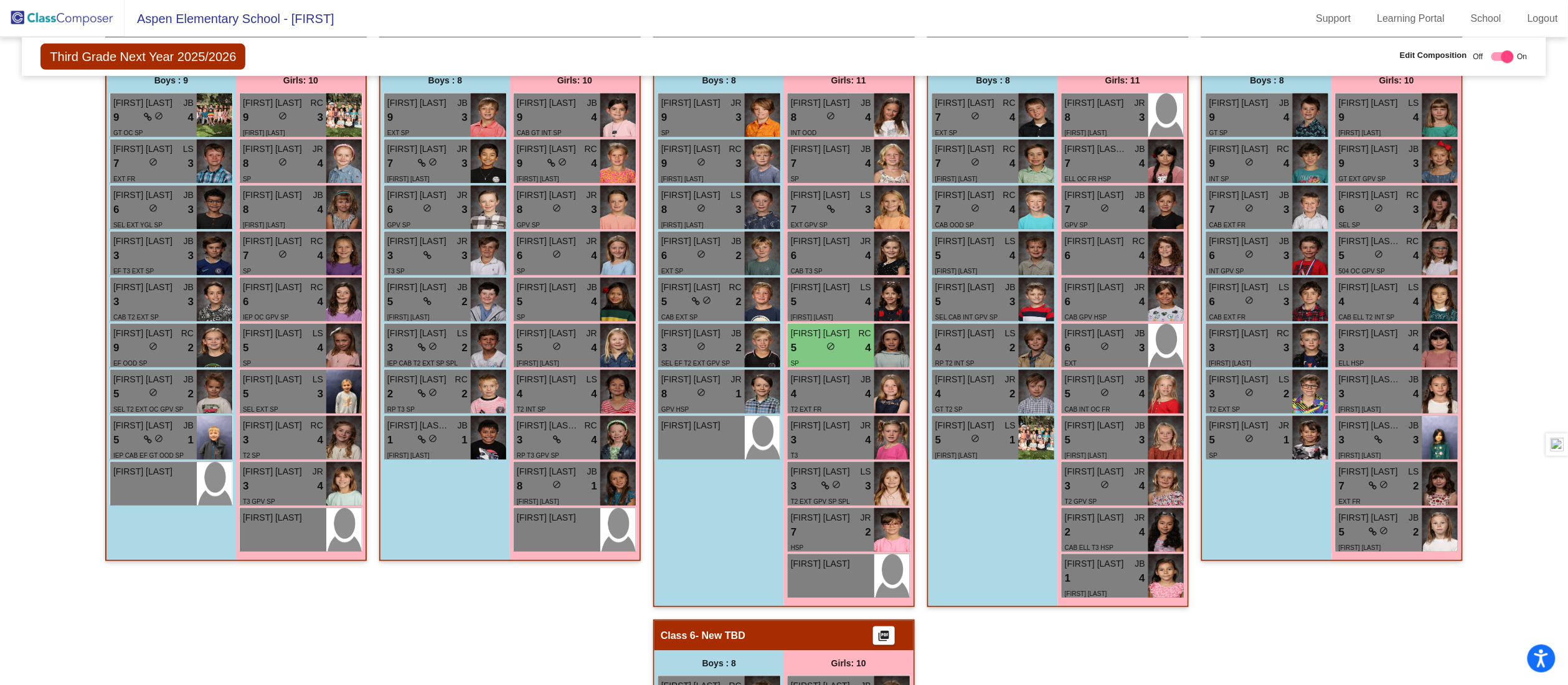 scroll, scrollTop: 299, scrollLeft: 0, axis: vertical 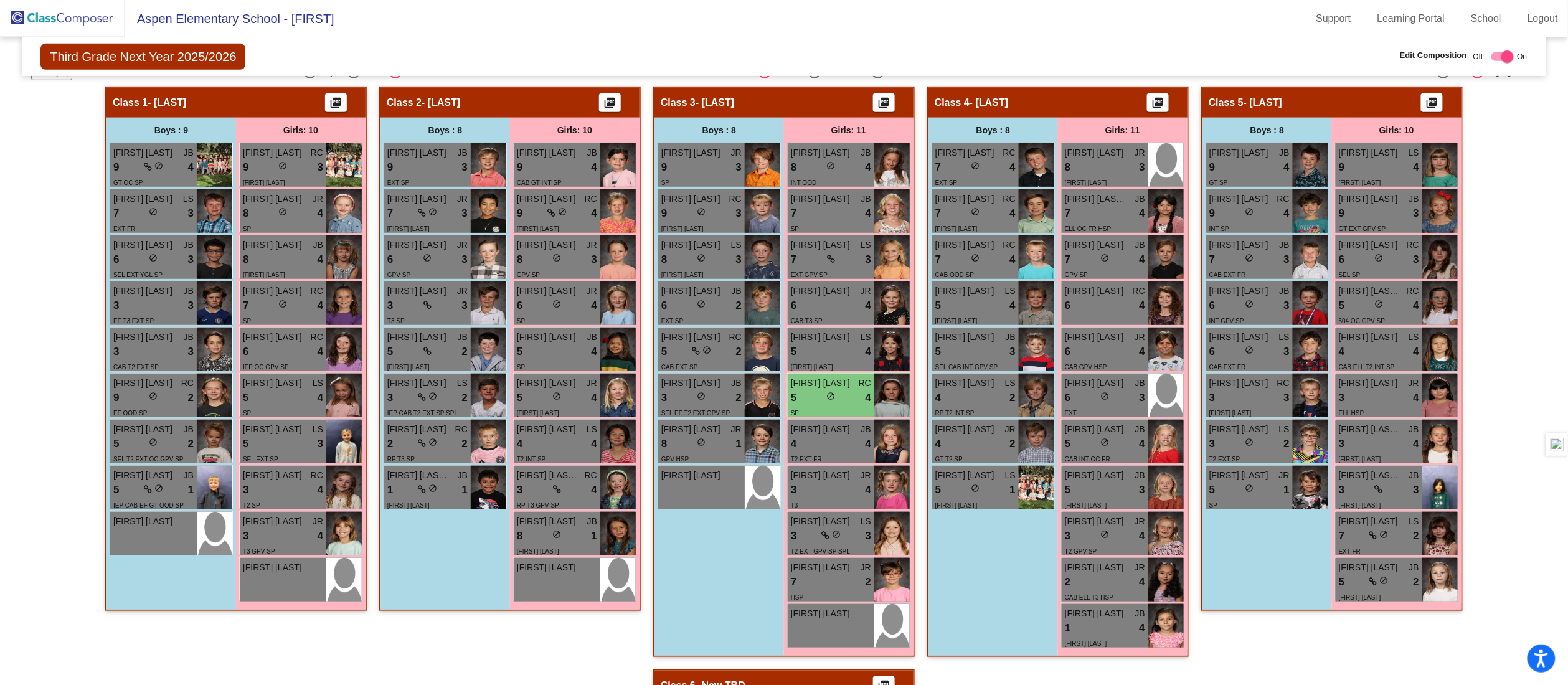 click on "Hallway   - Hallway Class  picture_as_pdf  Add Student  First Name Last Name Student Id  (Recommended)   Boy   Girl   Non Binary Add Close  Boys : 0    No Students   Girls: 0   No Students   Class 1   - Hittesdorf  picture_as_pdf  Add Student  First Name Last Name Student Id  (Recommended)   Boy   Girl   Non Binary Add Close  Boys : 9  Weston Kay JB 9 lock do_not_disturb_alt 4 GT OC SP Arlo Duncan LS 7 lock do_not_disturb_alt 3 EXT FR Anthony Frederick JB 6 lock do_not_disturb_alt 3 SEL EXT YGL SP Myles Shea JB 3 lock do_not_disturb_alt 3 EF T3 EXT SP Hudson Moerke JB 3 lock do_not_disturb_alt 3 CAB T2 EXT SP Cameron Trane RC 9 lock do_not_disturb_alt 2 EF OOD SP Odin Freeberg JB 5 lock do_not_disturb_alt 2 SEL T2 EXT OC GPV SP William Crary JB 5 lock do_not_disturb_alt 1 IEP CAB EF GT OOD SP Augustus Arias lock do_not_disturb_alt Girls: 10 Vivian Simpson RC 9 lock do_not_disturb_alt 3 CAB GT SP Georgia Giles JR 8 lock do_not_disturb_alt 4 SP Margaret Van Arsdale JB 8 lock do_not_disturb_alt 4 GT GPV SP" 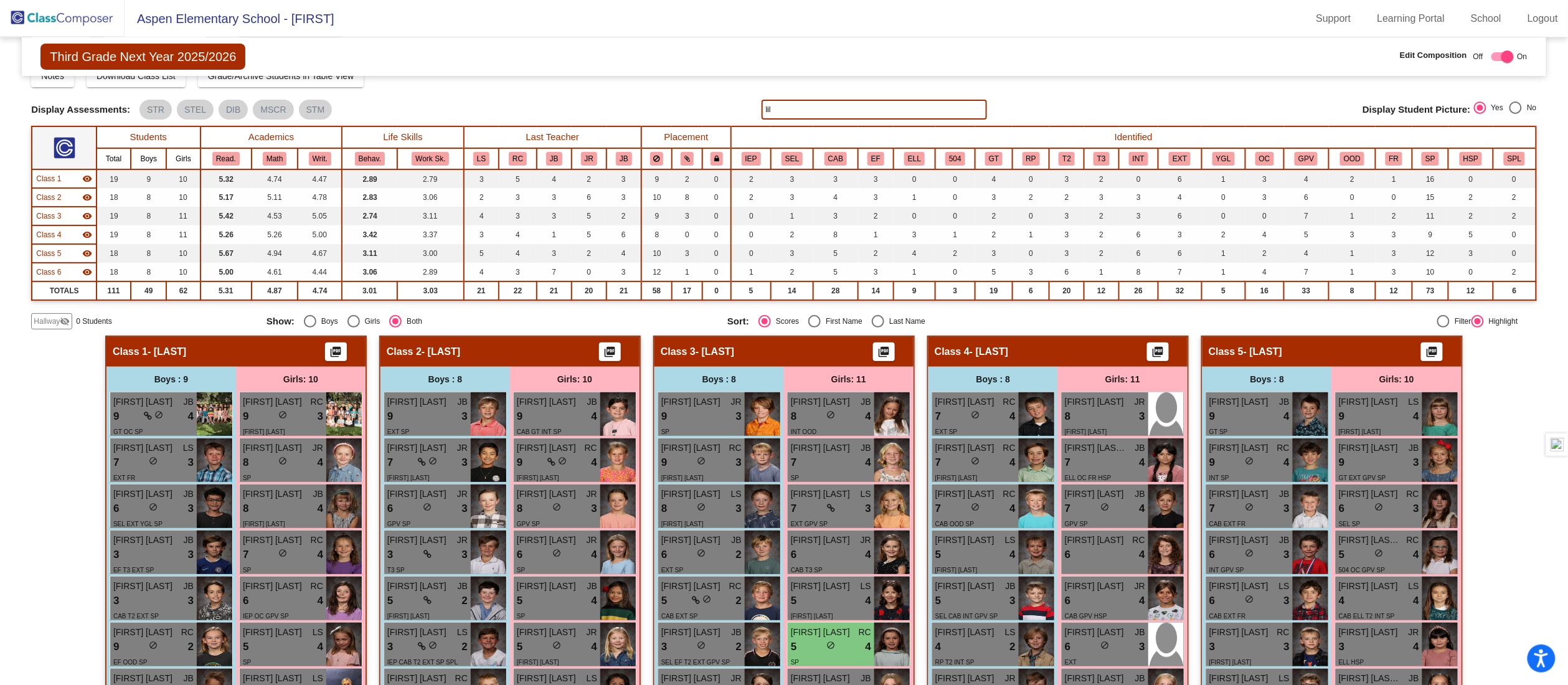 scroll, scrollTop: 0, scrollLeft: 0, axis: both 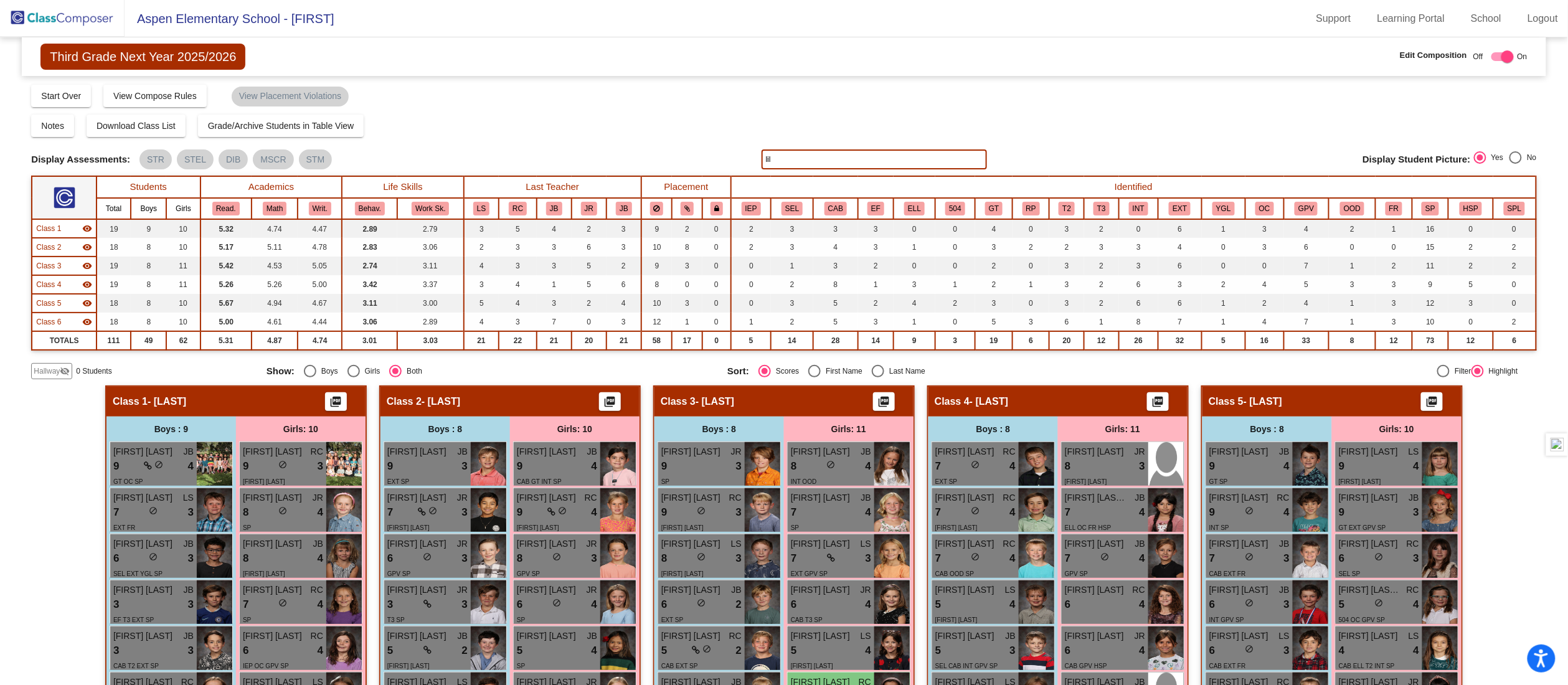 click on "lil" 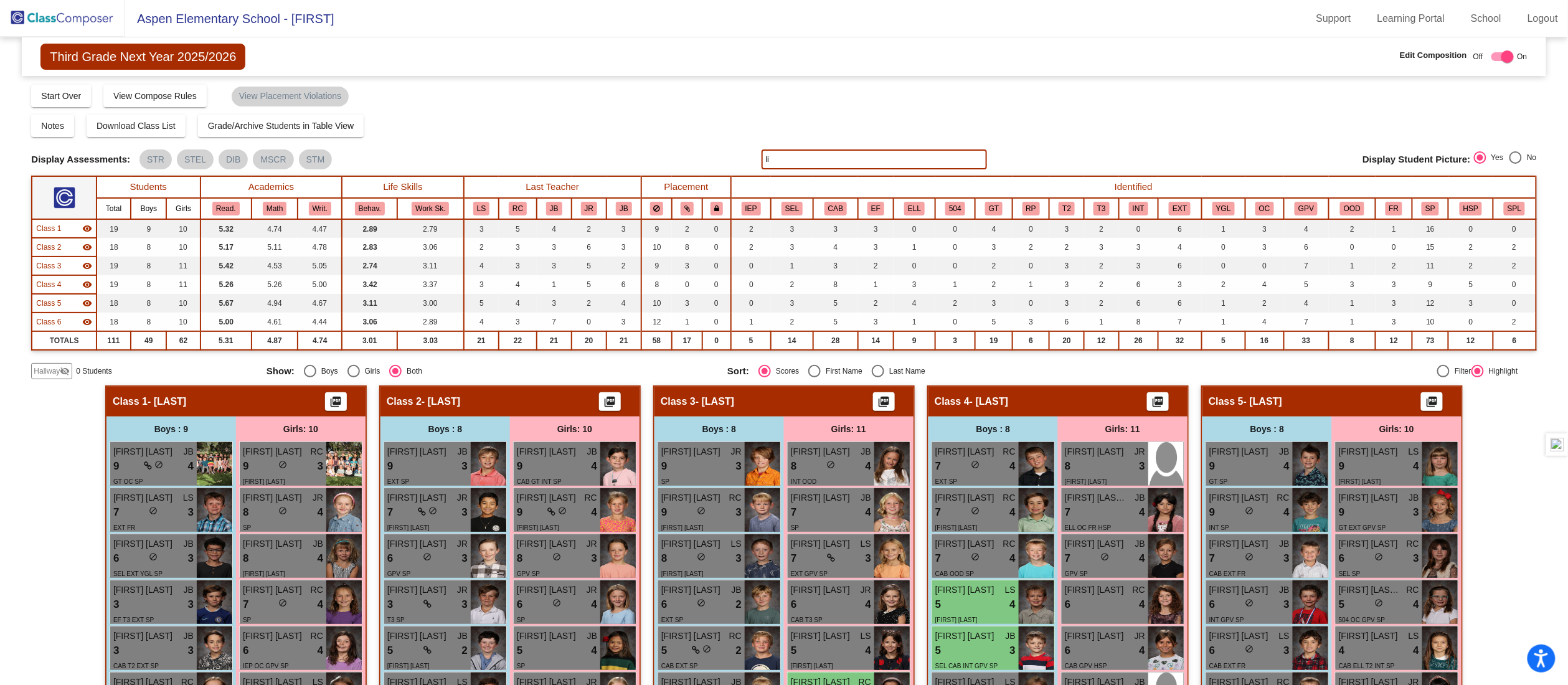 type on "l" 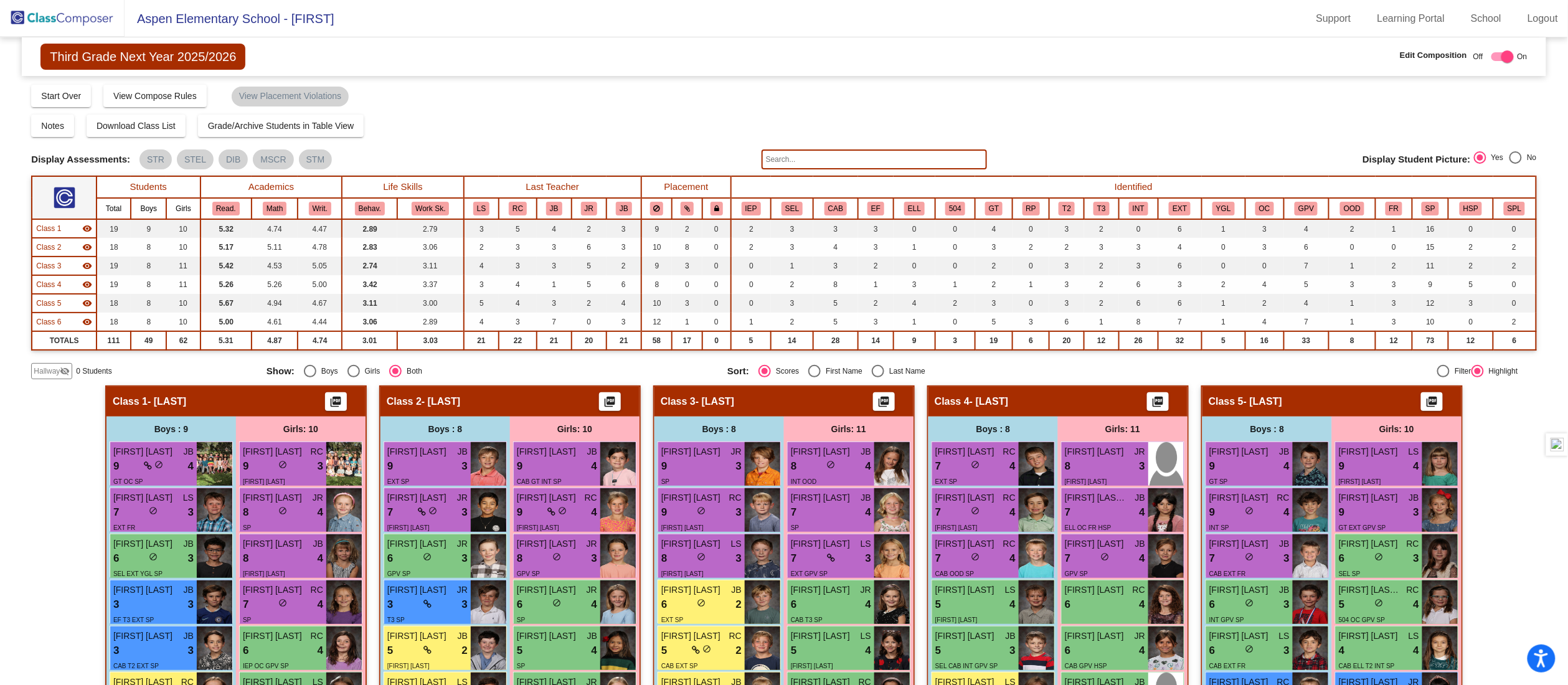 type 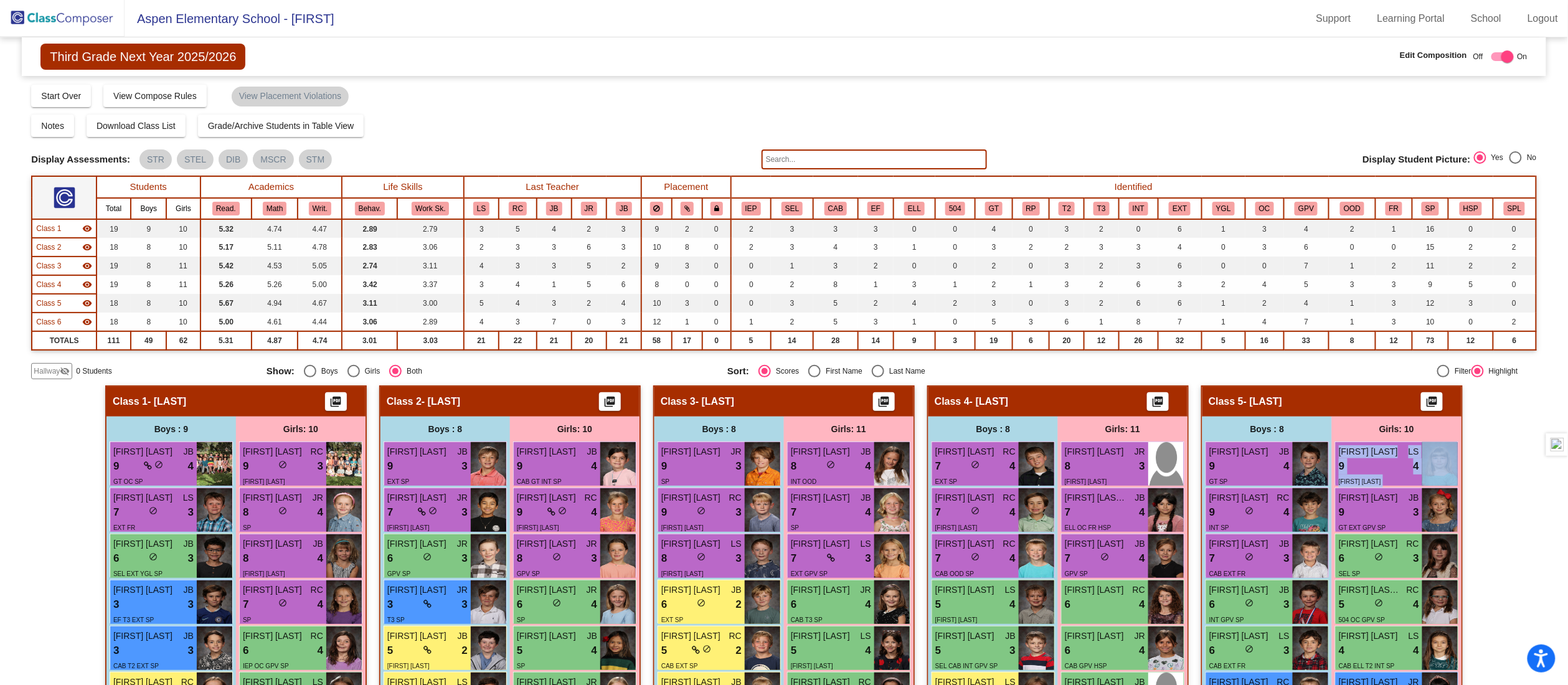 click on "Hallway   - Hallway Class  picture_as_pdf  Add Student  First Name Last Name Student Id  (Recommended)   Boy   Girl   Non Binary Add Close  Boys : 0    No Students   Girls: 0   No Students   Class 1   - Hittesdorf  picture_as_pdf  Add Student  First Name Last Name Student Id  (Recommended)   Boy   Girl   Non Binary Add Close  Boys : 9  Weston Kay JB 9 lock do_not_disturb_alt 4 GT OC SP Arlo Duncan LS 7 lock do_not_disturb_alt 3 EXT FR Anthony Frederick JB 6 lock do_not_disturb_alt 3 SEL EXT YGL SP Myles Shea JB 3 lock do_not_disturb_alt 3 EF T3 EXT SP Hudson Moerke JB 3 lock do_not_disturb_alt 3 CAB T2 EXT SP Cameron Trane RC 9 lock do_not_disturb_alt 2 EF OOD SP Odin Freeberg JB 5 lock do_not_disturb_alt 2 SEL T2 EXT OC GPV SP William Crary JB 5 lock do_not_disturb_alt 1 IEP CAB EF GT OOD SP Augustus Arias lock do_not_disturb_alt Girls: 10 Vivian Simpson RC 9 lock do_not_disturb_alt 3 CAB GT SP Georgia Giles JR 8 lock do_not_disturb_alt 4 SP Margaret Van Arsdale JB 8 lock do_not_disturb_alt 4 GT GPV SP" 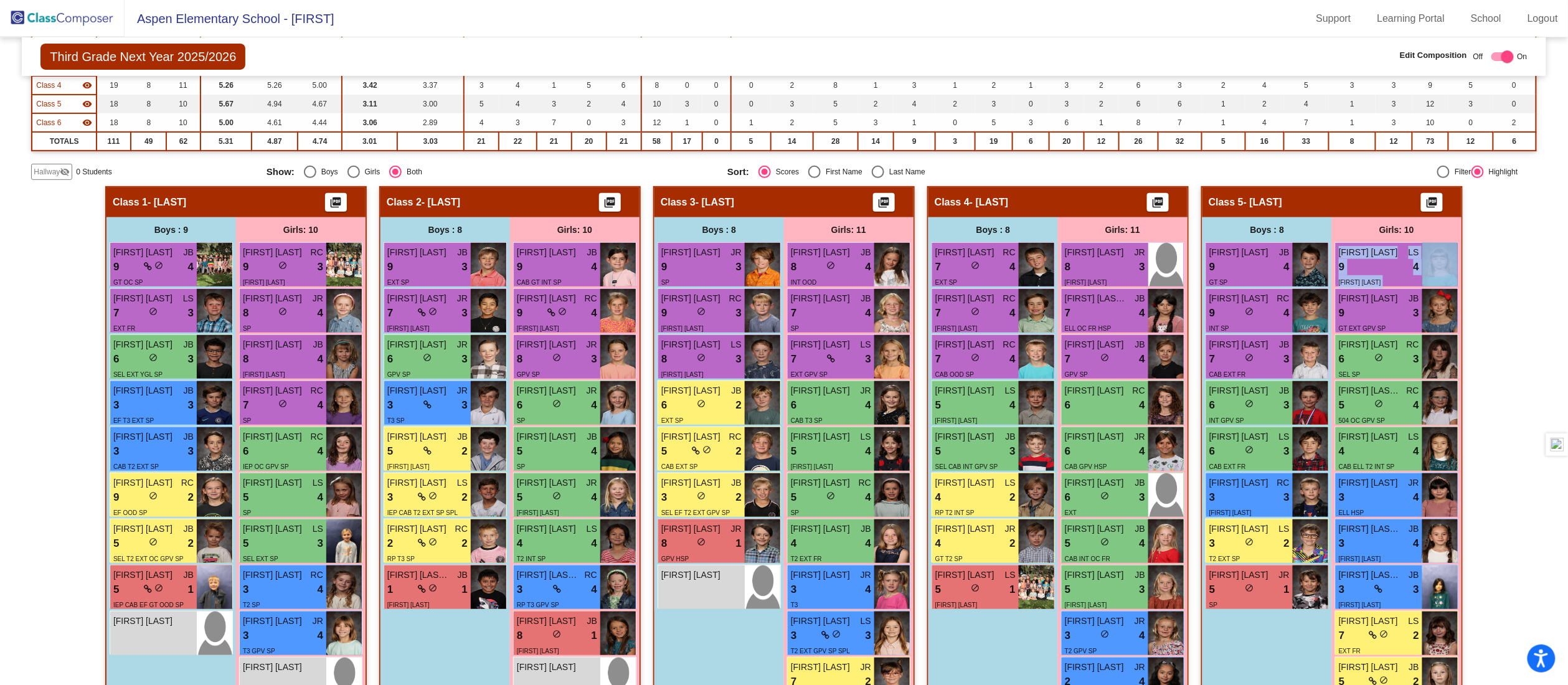scroll, scrollTop: 249, scrollLeft: 0, axis: vertical 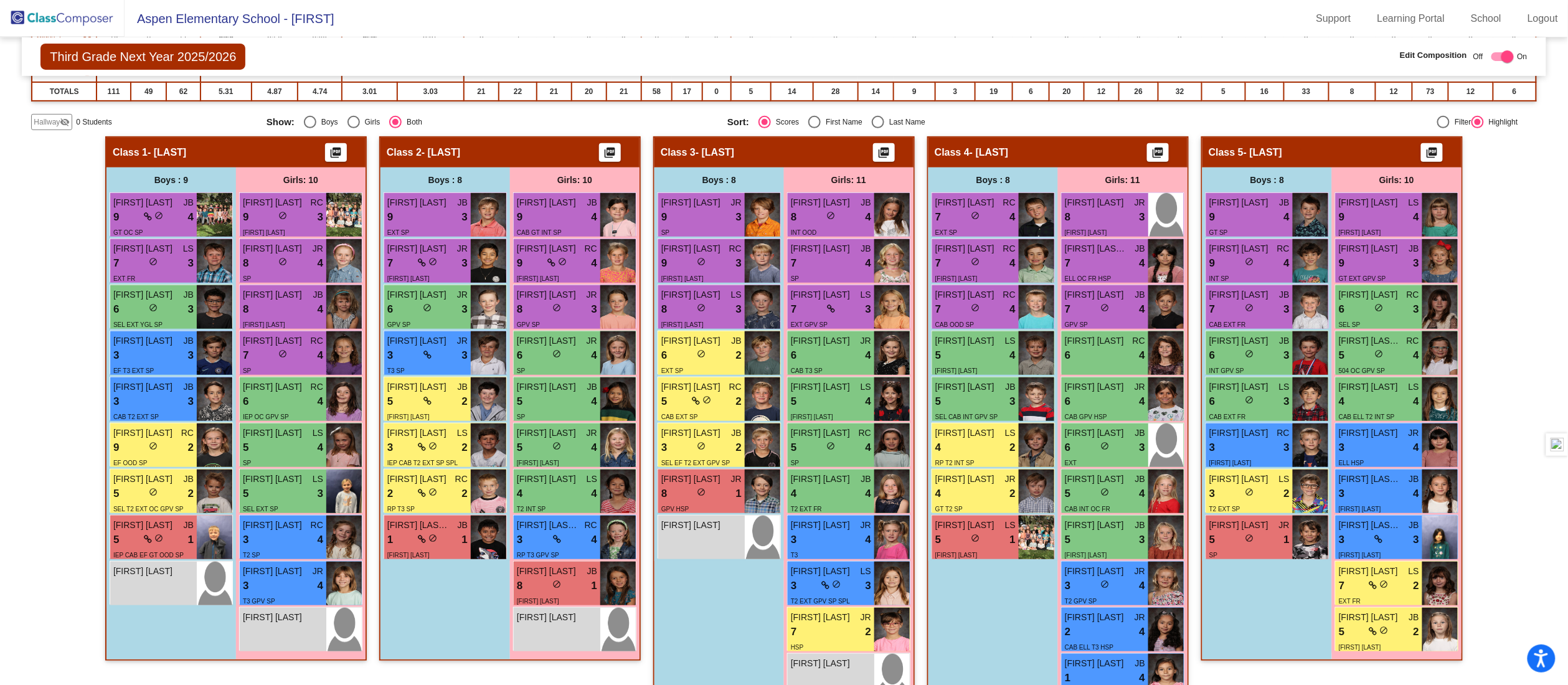 click on "Third Grade Next Year 2025/2026  Edit Composition Off   On  Incoming   Digital Data Wall    Display Scores for Years:   2023 - 2024   2024 - 2025  Grade/Archive Students in Table View   Download   New Small Group   Saved Small Group   Compose   Start Over   Submit Classes  Compose has been submitted  Check for Incomplete Scores  View Compose Rules   View Placement Violations  Notes   Download Class List   Import Students   Grade/Archive Students in Table View   New Small Group   Saved Small Group  Display Scores for Years:   2023 - 2024   2024 - 2025 Display Assessments: STR STEL DIB MSCR STM Display Student Picture:    Yes     No  Students Academics Life Skills  Last Teacher  Placement  Identified  Total Boys Girls  Read.   Math   Writ.   Behav.   Work Sk.   LS   RC   JB   JR   JB   IEP   SEL   CAB   EF   ELL   504   GT   RP   T2   T3   INT   EXT   YGL   OC   GPV   OOD   FR   SP   HSP   SPL  Hallway  visibility_off  0 0 0                 0   0   0   0   0   0   0   0   0   0   0   0   0   0   0   0" 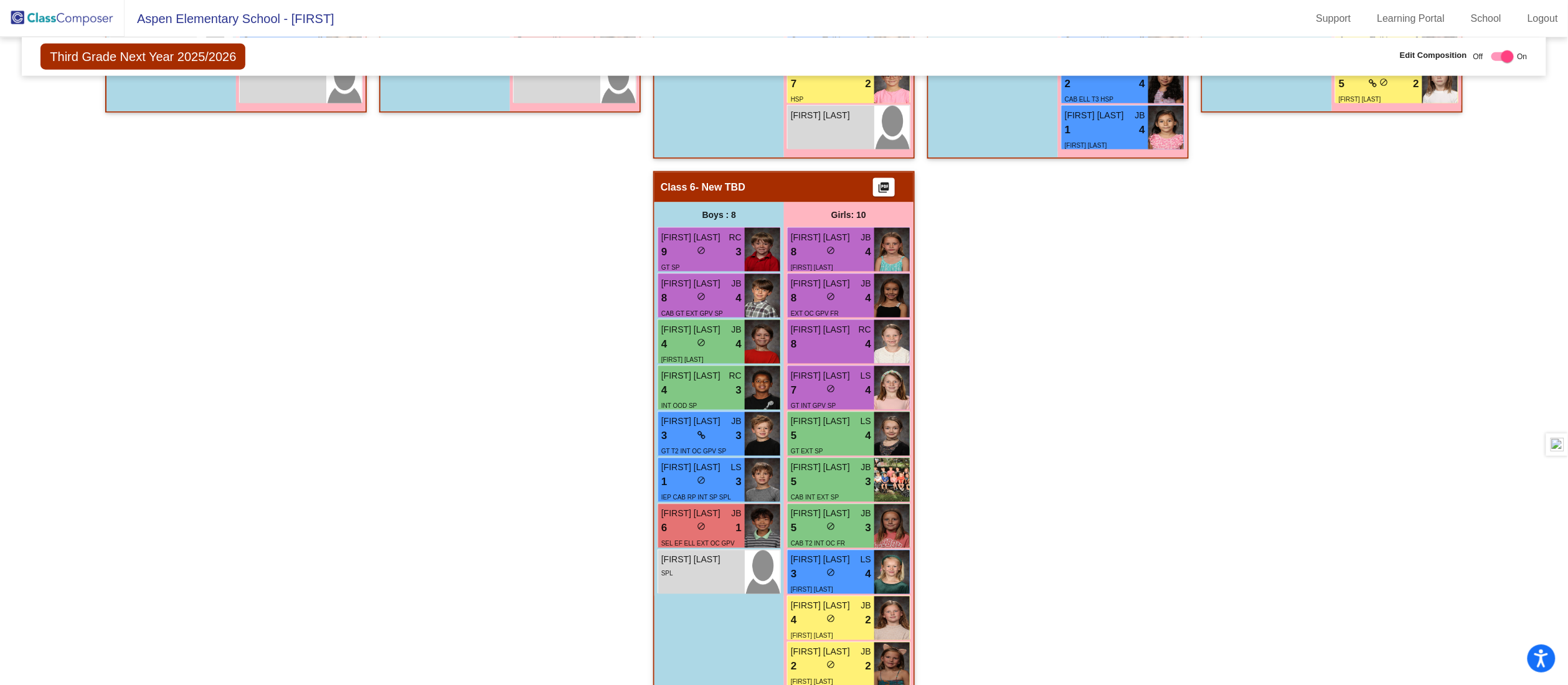 scroll, scrollTop: 818, scrollLeft: 0, axis: vertical 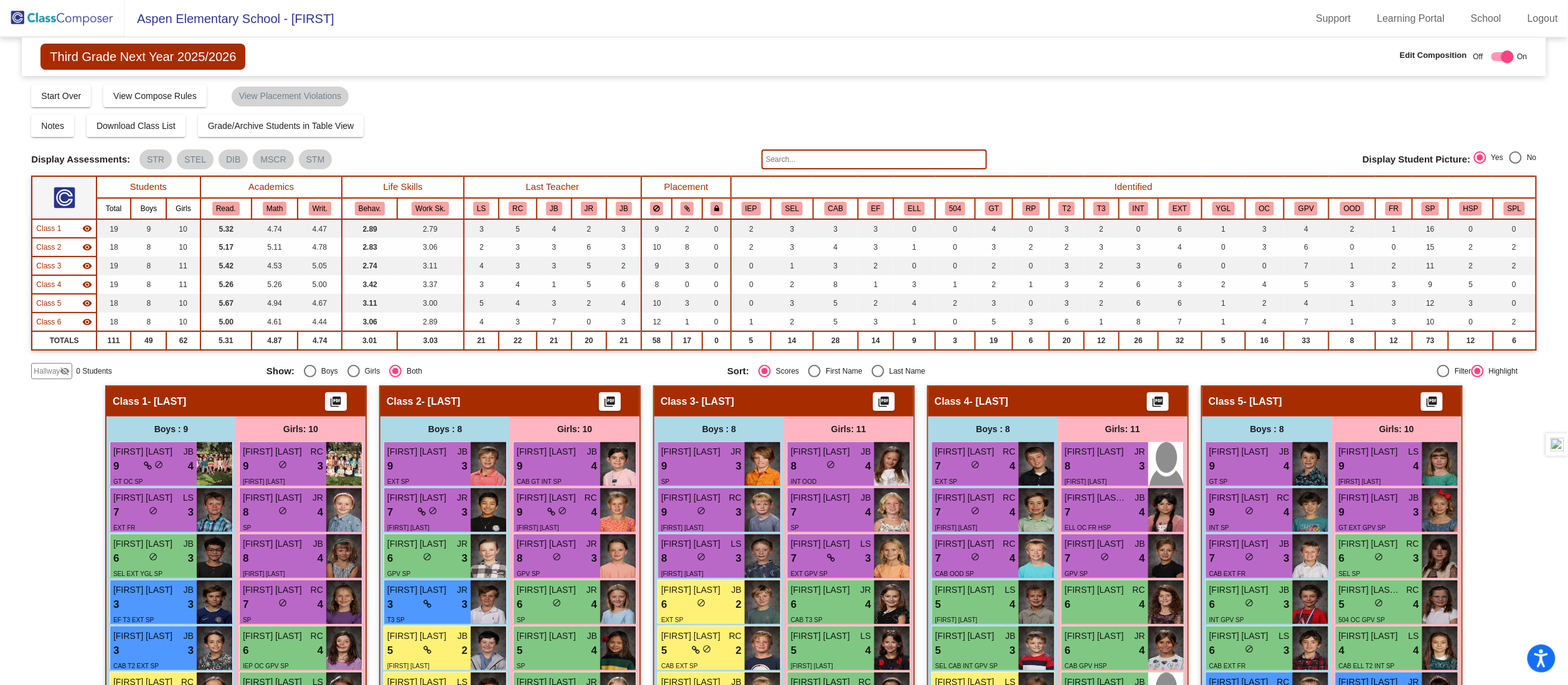 click 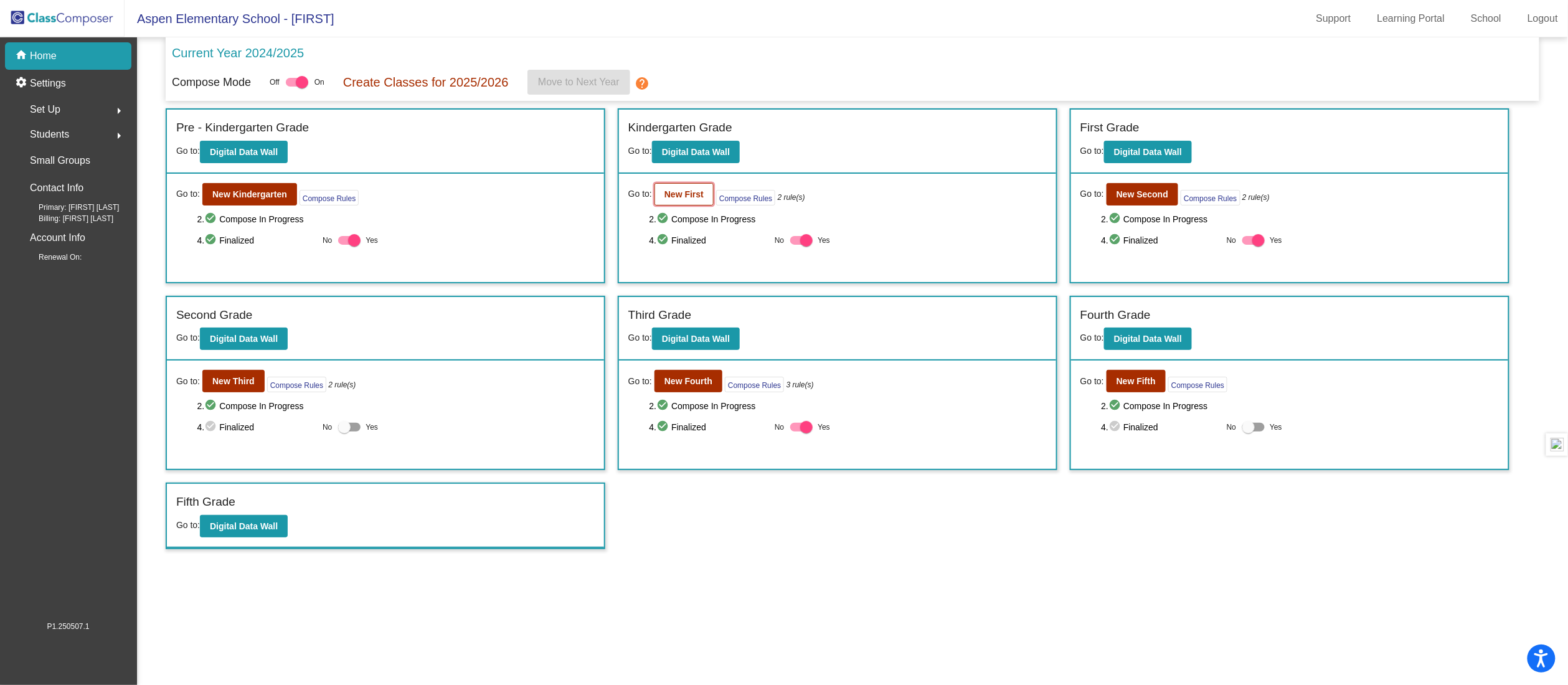 click on "New First" 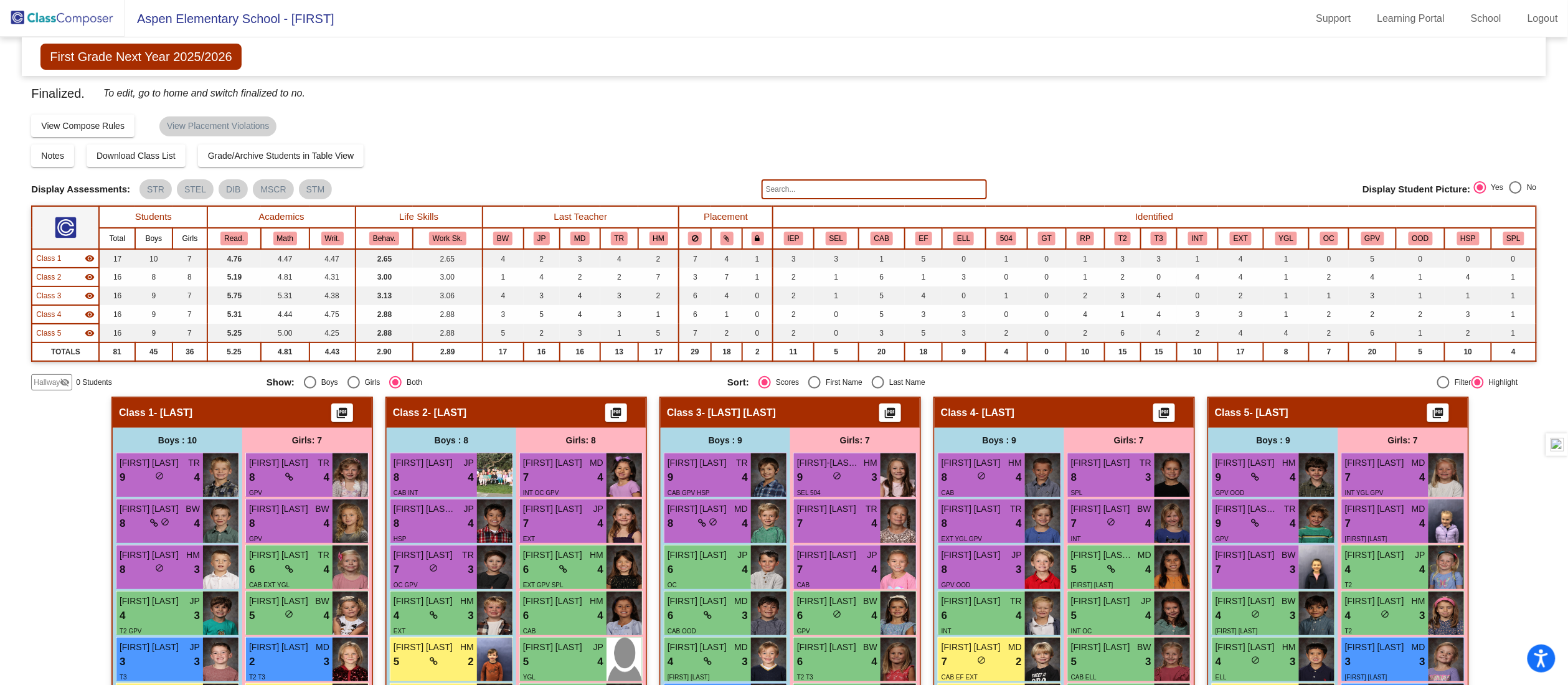 click on "First Grade Next Year 2025/2026  Edit Composition Off   On  Incoming   Digital Data Wall  Finalized. To edit, go to home and switch finalized to no.  Display Scores for Years:   2023 - 2024   2024 - 2025  Grade/Archive Students in Table View   Download   New Small Group   Saved Small Group   Compose   Start Over   Submit Classes  Compose has been finalized  Check for Incomplete Scores  View Compose Rules   View Placement Violations  Notes   Download Class List   Import Students   Grade/Archive Students in Table View   New Small Group   Saved Small Group  Display Scores for Years:   2023 - 2024   2024 - 2025 Display Assessments: STR STEL DIB MSCR STM Display Student Picture:    Yes     No  Students Academics Life Skills  Last Teacher  Placement  Identified  Total Boys Girls  Read.   Math   Writ.   Behav.   Work Sk.   BW   JP   MD   TR   HM   IEP   SEL   CAB   EF   ELL   504   GT   RP   T2   T3   INT   EXT   YGL   OC   GPV   OOD   HSP   SPL  Hallway  visibility_off  0 0 0                 0   0   0   0" 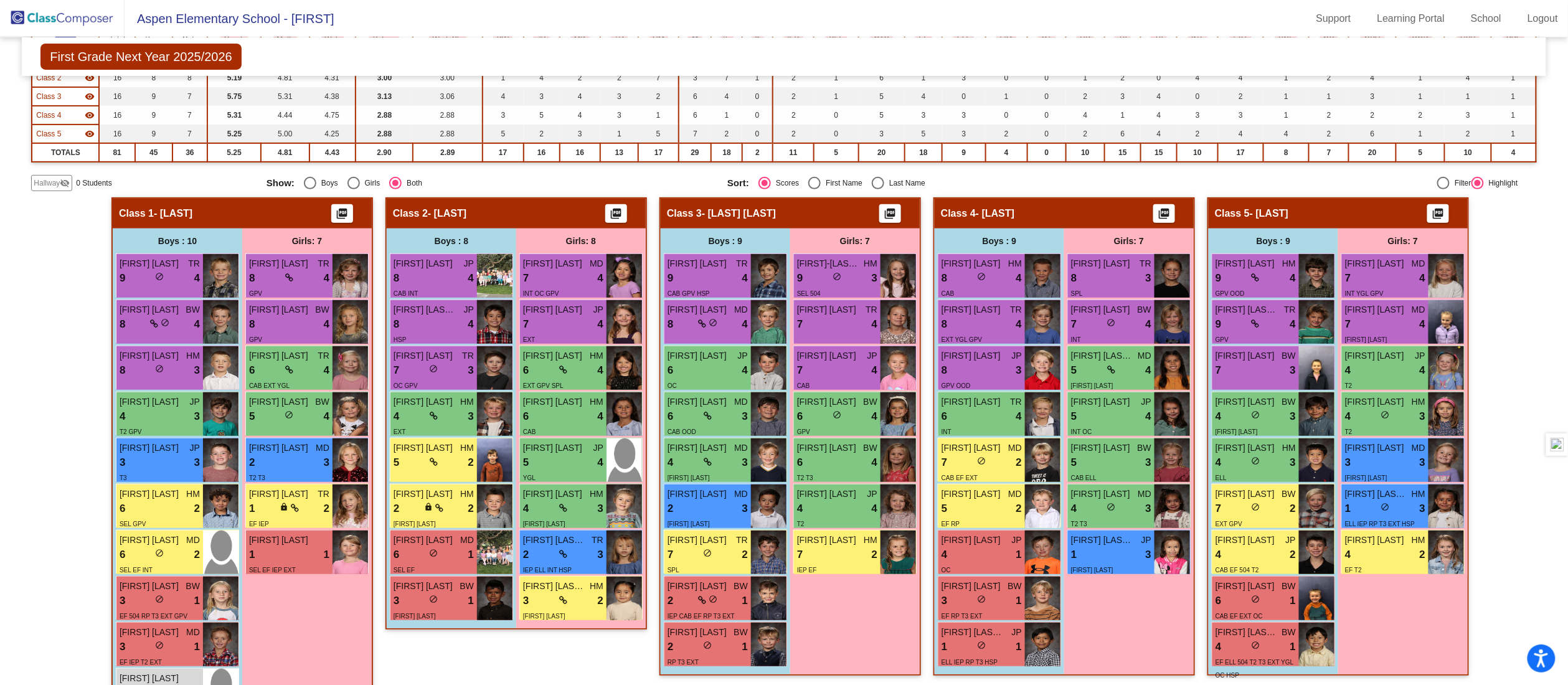 scroll, scrollTop: 247, scrollLeft: 0, axis: vertical 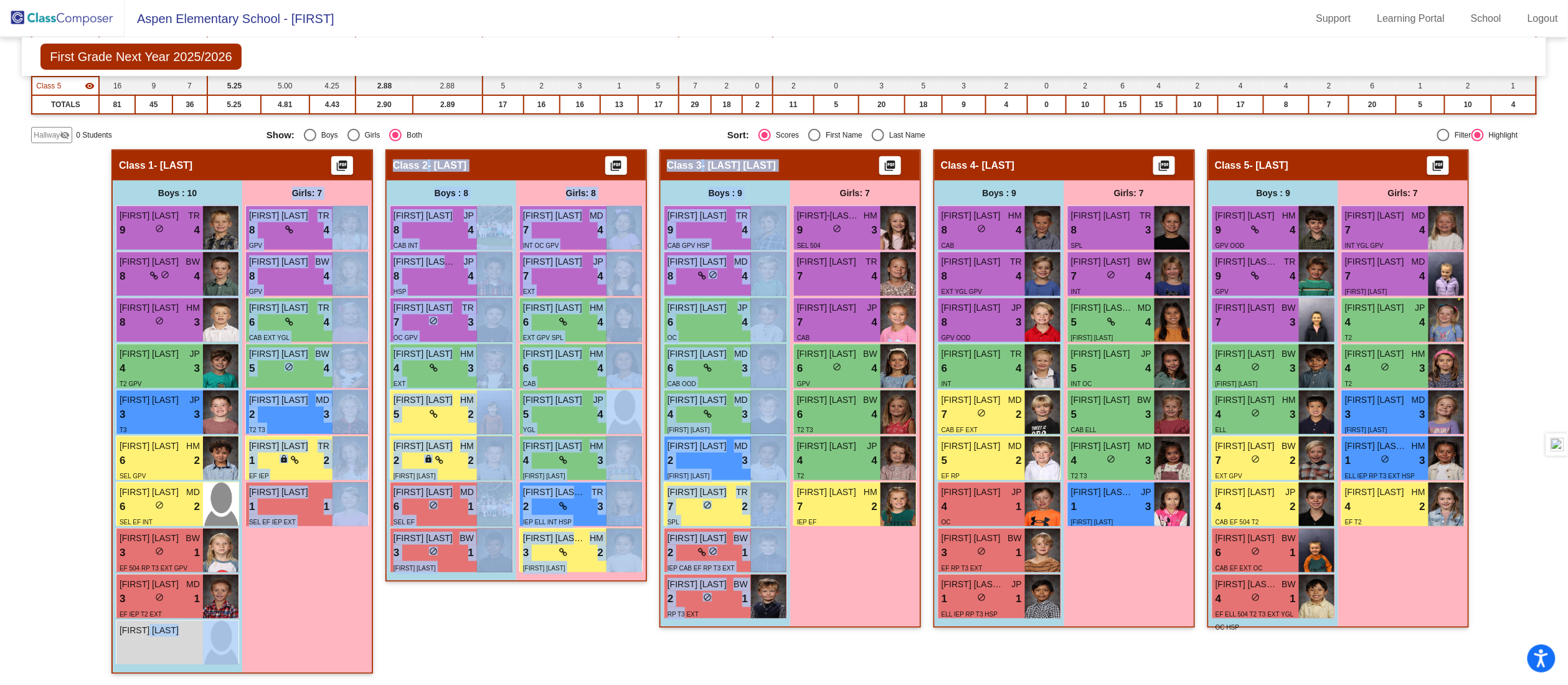 drag, startPoint x: 144, startPoint y: 645, endPoint x: 593, endPoint y: 630, distance: 449.25049 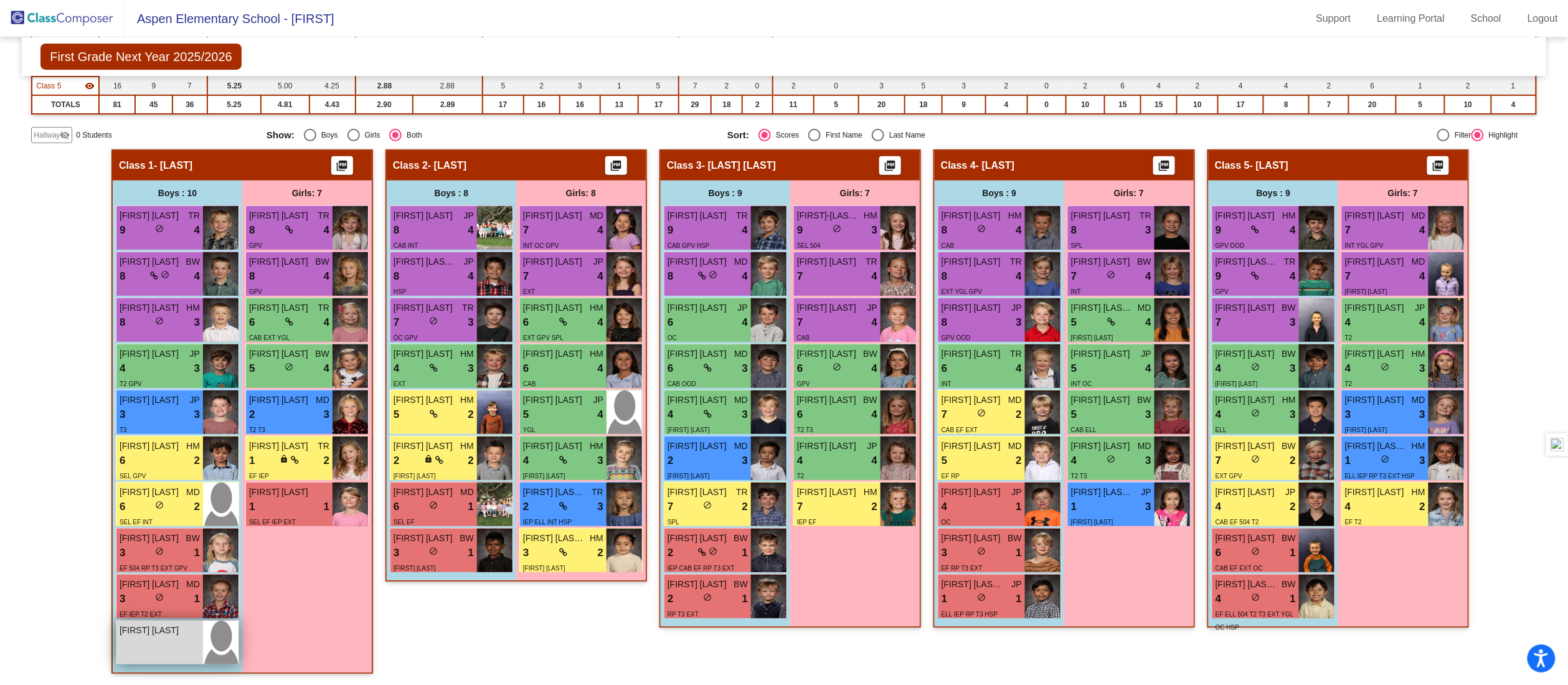 click on "Nicholas Weber lock do_not_disturb_alt" at bounding box center [159, 643] 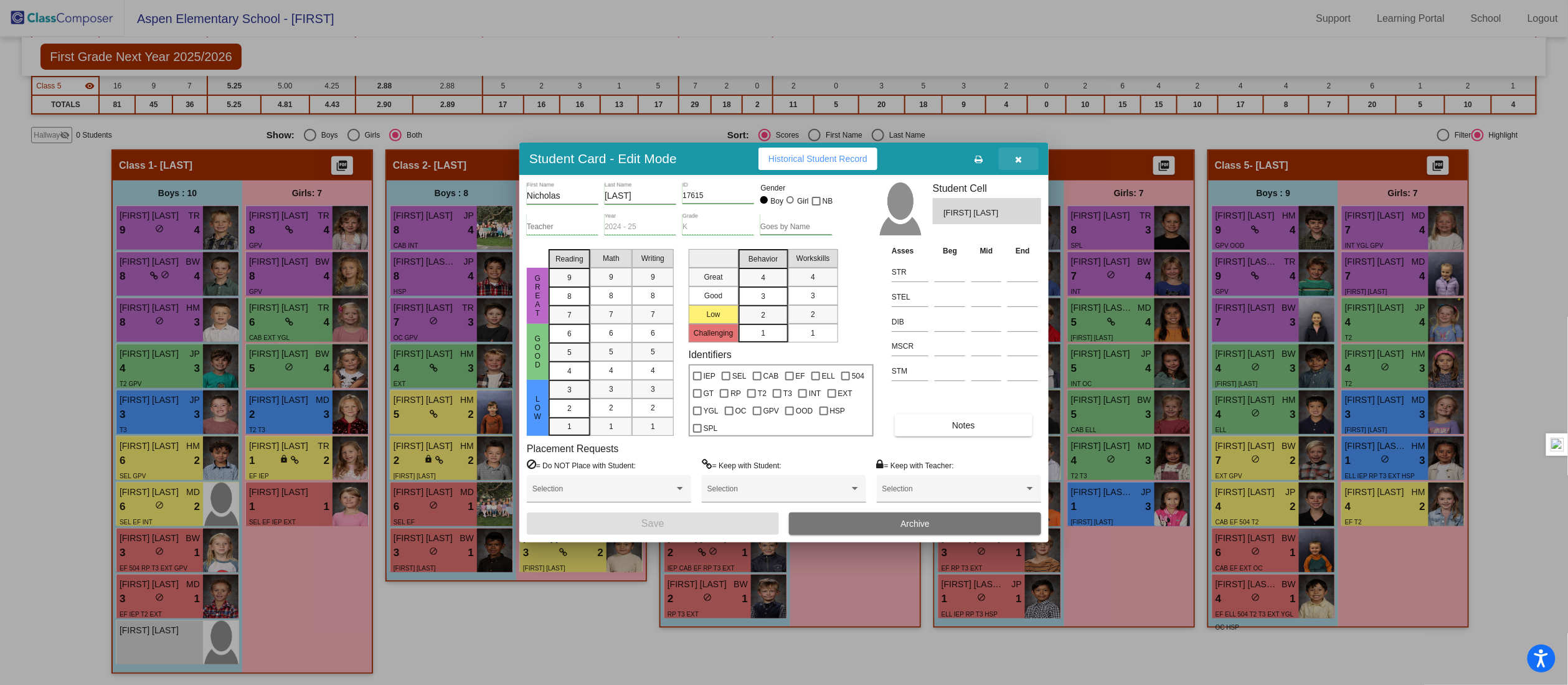 click at bounding box center (1019, 159) 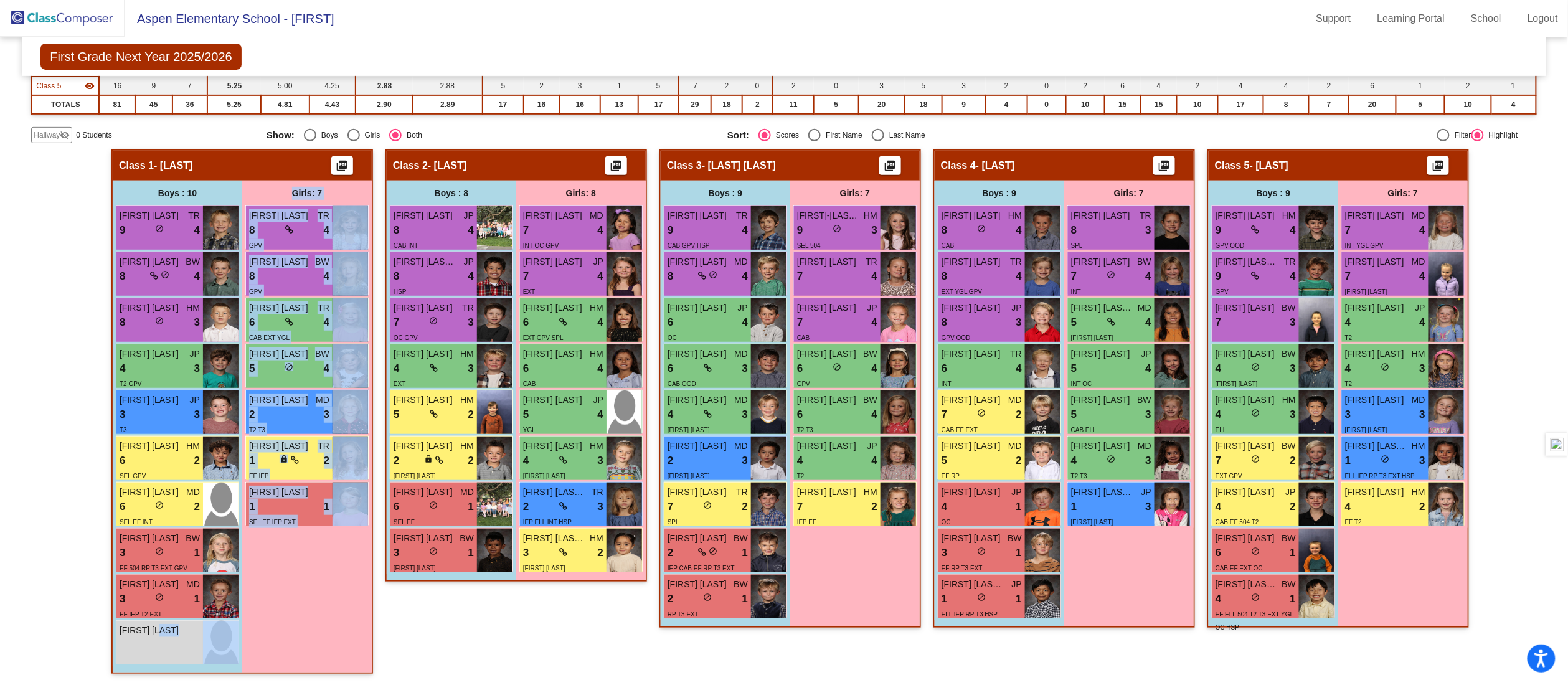 drag, startPoint x: 159, startPoint y: 645, endPoint x: 357, endPoint y: 654, distance: 198.20444 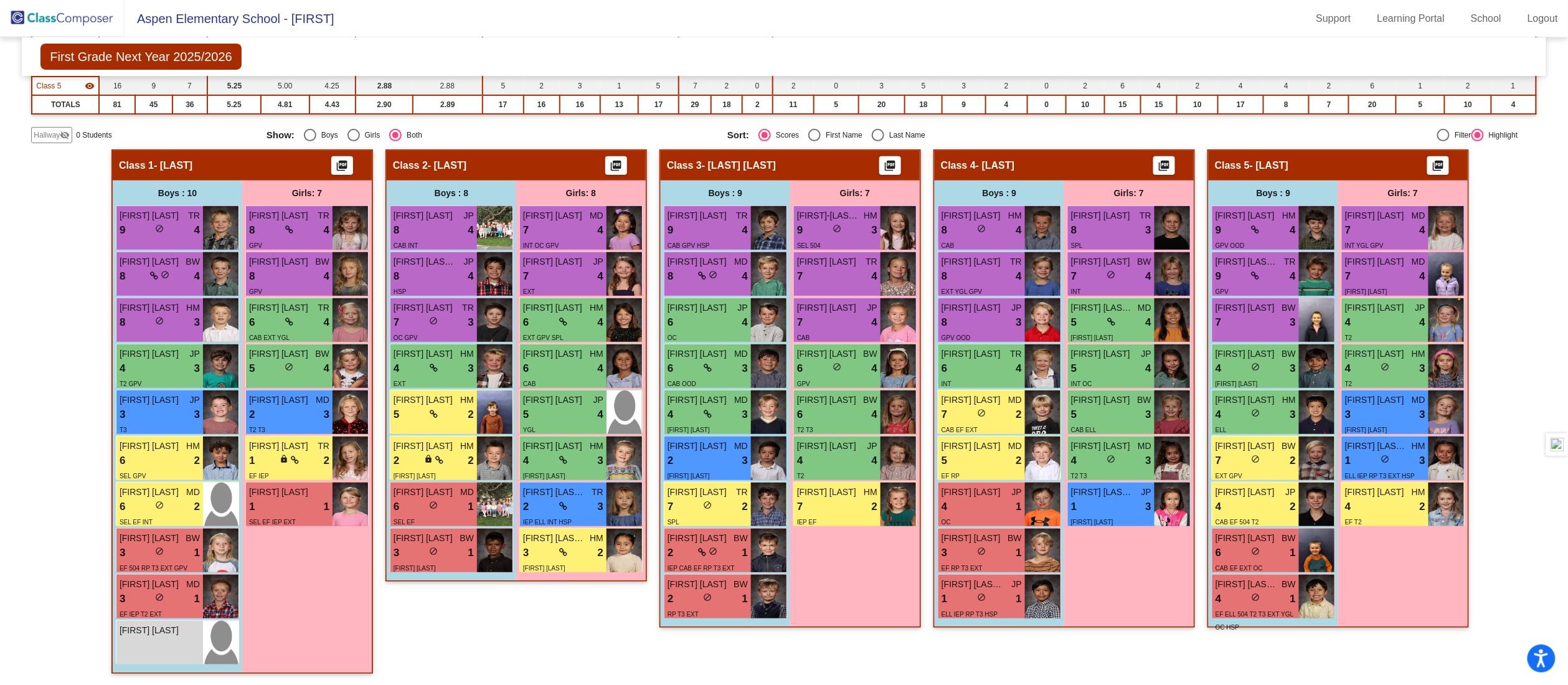 click on "Class 2   - Micheli  picture_as_pdf  Add Student  First Name Last Name Student Id  (Recommended)   Boy   Girl   Non Binary Add Close  Boys : 8  Thomas Vazales JP 8 lock do_not_disturb_alt 4 CAB INT Dashiell Torres Portillo JP 8 lock do_not_disturb_alt 4 HSP Mateusz Link TR 7 lock do_not_disturb_alt 3 OC GPV Gus Valdmanis HM 4 lock do_not_disturb_alt 3 EXT Shepherd Kelley HM 5 lock do_not_disturb_alt 2 Otto Bontempo HM 2 lock do_not_disturb_alt 2 CAB IEP Wilder Doremus MD 6 lock do_not_disturb_alt 1 SEL EF Edson Avila Ayala BW 3 lock do_not_disturb_alt 1 CAB ELL RP T2 INT HSP Girls: 8 Emma Haas MD 7 lock do_not_disturb_alt 4 INT OC GPV Willow Borchert JP 7 lock do_not_disturb_alt 4 EXT Grace Bollinger HM 6 lock do_not_disturb_alt 4 EXT GPV SPL Sloane Garfield HM 6 lock do_not_disturb_alt 4 CAB Julianne Freis JP 5 lock do_not_disturb_alt 4 YGL Lennon Dodge HM 4 lock do_not_disturb_alt 3 CAB GPV Sarai Ruiz Meraz TR 2 lock do_not_disturb_alt 3 IEP ELL INT HSP Romina Lovo Maradiaga HM 3 lock do_not_disturb_alt" 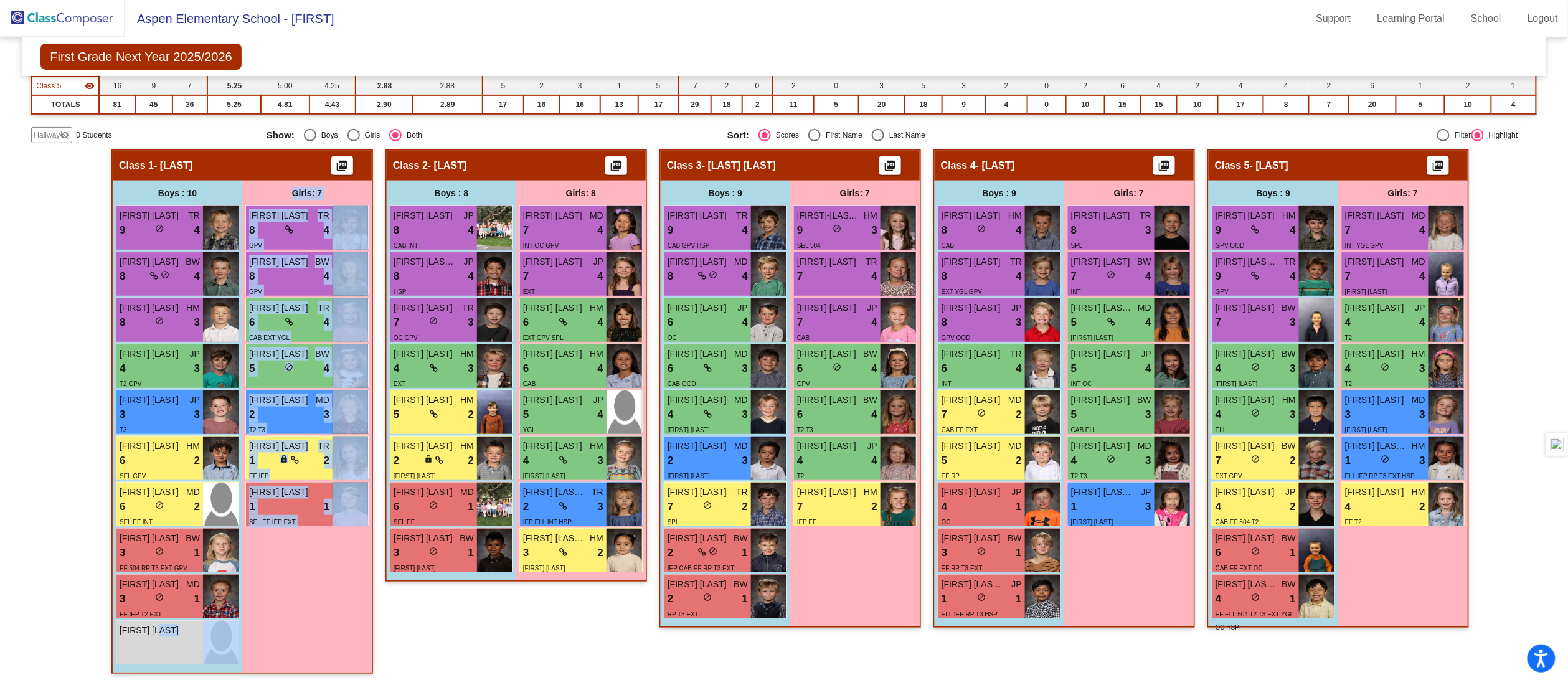 drag, startPoint x: 162, startPoint y: 651, endPoint x: 326, endPoint y: 653, distance: 164.01219 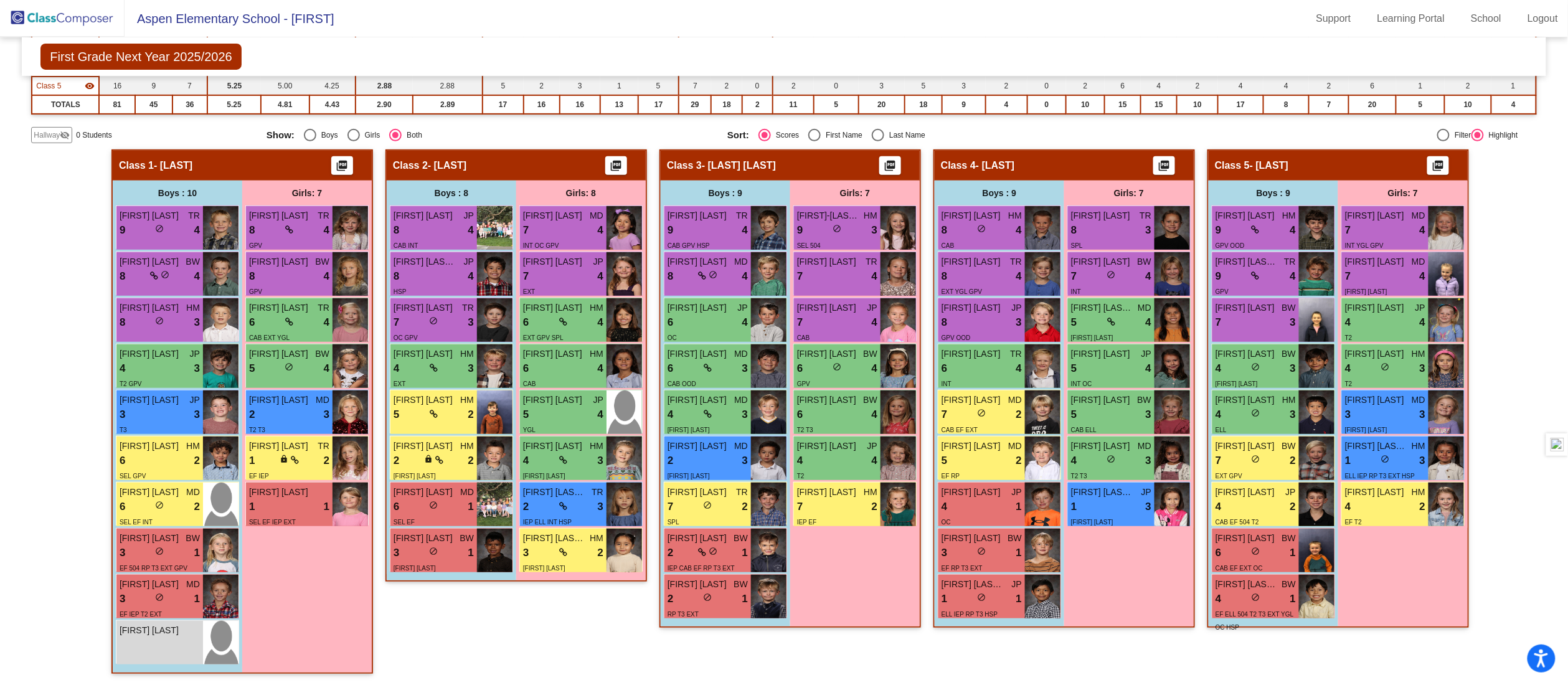 click on "Class 2   - Micheli  picture_as_pdf  Add Student  First Name Last Name Student Id  (Recommended)   Boy   Girl   Non Binary Add Close  Boys : 8  Thomas Vazales JP 8 lock do_not_disturb_alt 4 CAB INT Dashiell Torres Portillo JP 8 lock do_not_disturb_alt 4 HSP Mateusz Link TR 7 lock do_not_disturb_alt 3 OC GPV Gus Valdmanis HM 4 lock do_not_disturb_alt 3 EXT Shepherd Kelley HM 5 lock do_not_disturb_alt 2 Otto Bontempo HM 2 lock do_not_disturb_alt 2 CAB IEP Wilder Doremus MD 6 lock do_not_disturb_alt 1 SEL EF Edson Avila Ayala BW 3 lock do_not_disturb_alt 1 CAB ELL RP T2 INT HSP Girls: 8 Emma Haas MD 7 lock do_not_disturb_alt 4 INT OC GPV Willow Borchert JP 7 lock do_not_disturb_alt 4 EXT Grace Bollinger HM 6 lock do_not_disturb_alt 4 EXT GPV SPL Sloane Garfield HM 6 lock do_not_disturb_alt 4 CAB Julianne Freis JP 5 lock do_not_disturb_alt 4 YGL Lennon Dodge HM 4 lock do_not_disturb_alt 3 CAB GPV Sarai Ruiz Meraz TR 2 lock do_not_disturb_alt 3 IEP ELL INT HSP Romina Lovo Maradiaga HM 3 lock do_not_disturb_alt" 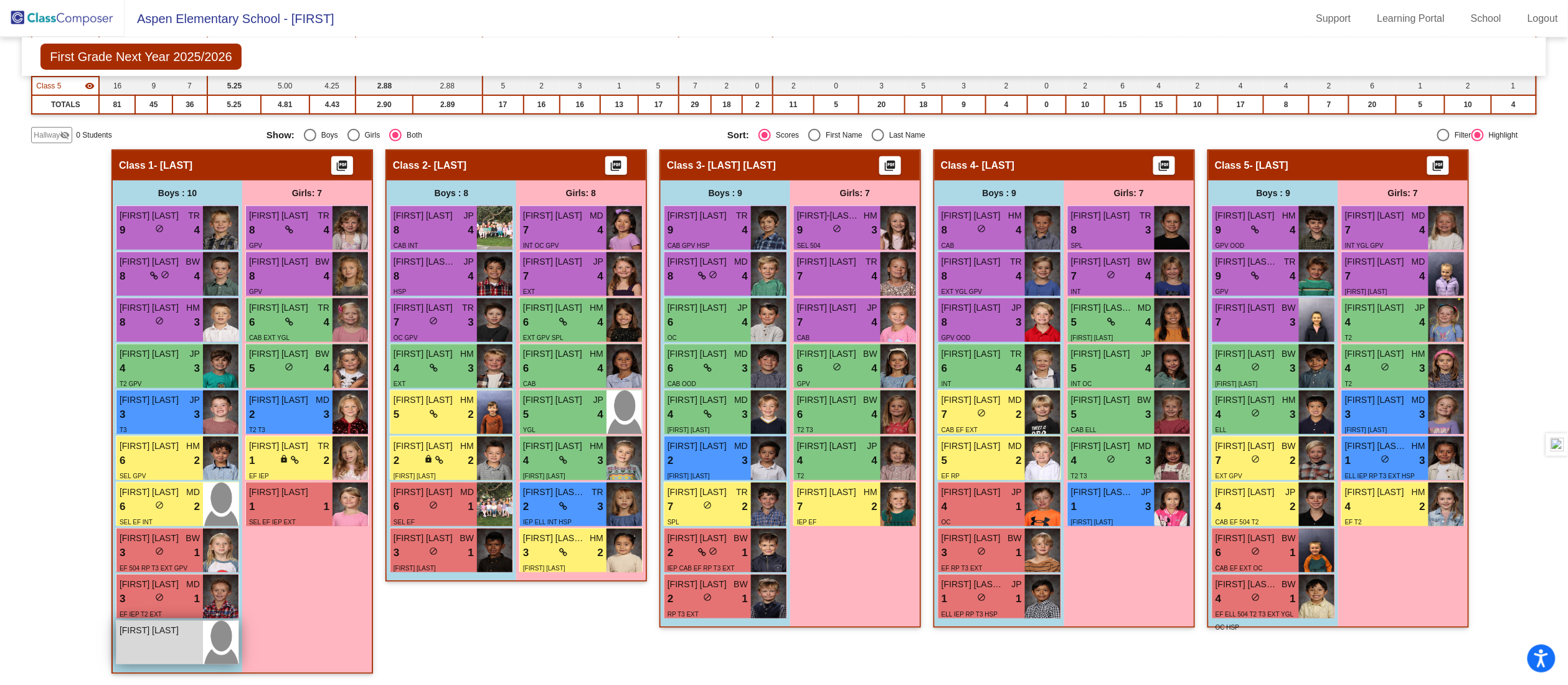 click on "Nicholas Weber lock do_not_disturb_alt" at bounding box center (159, 643) 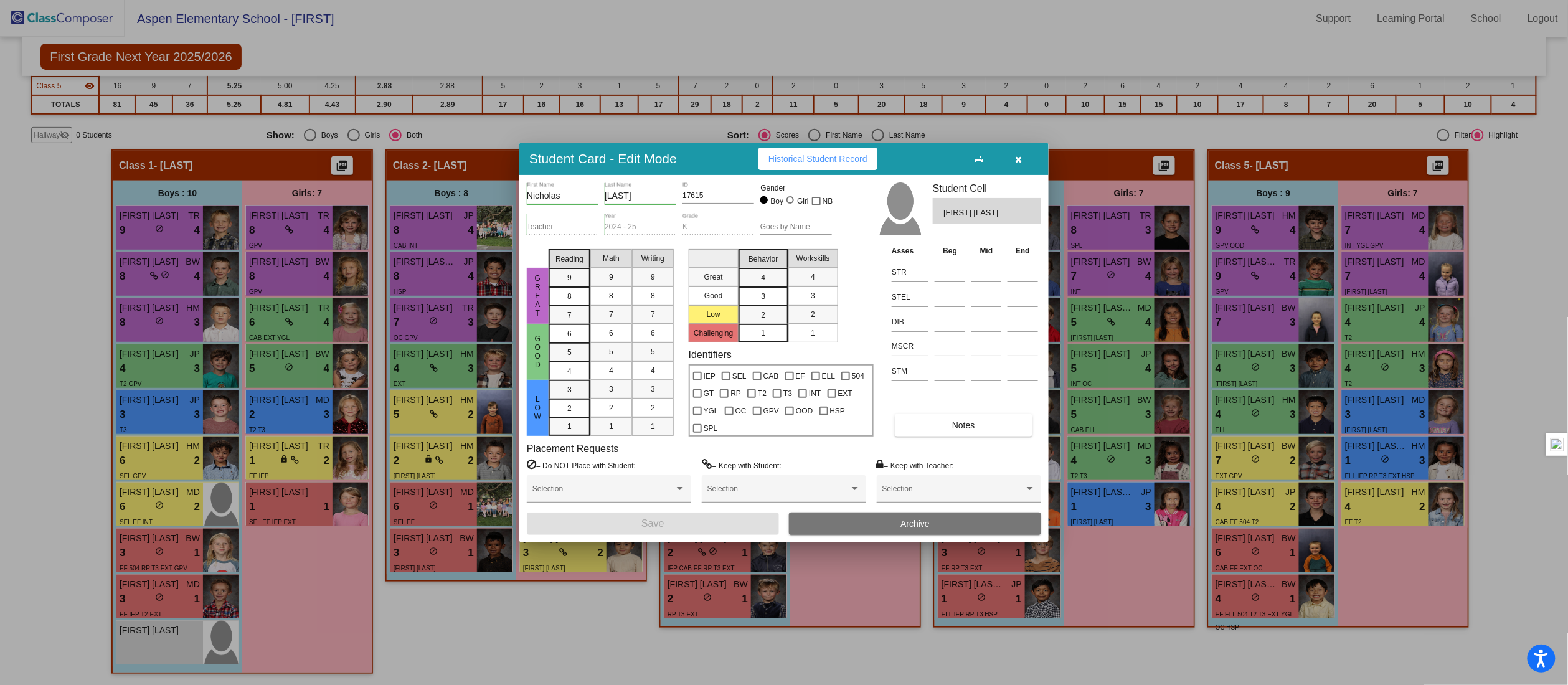 click at bounding box center (1019, 159) 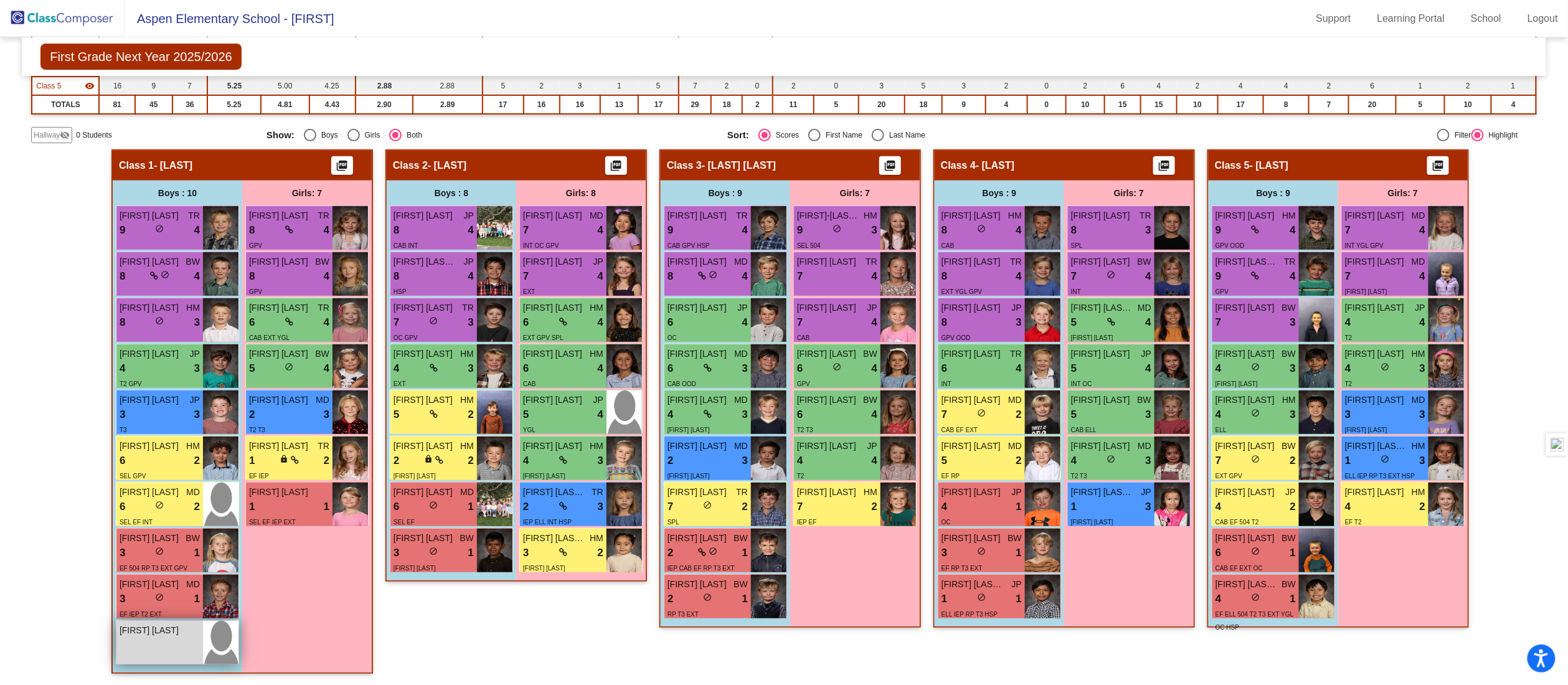 click on "Nicholas Weber lock do_not_disturb_alt" at bounding box center [159, 643] 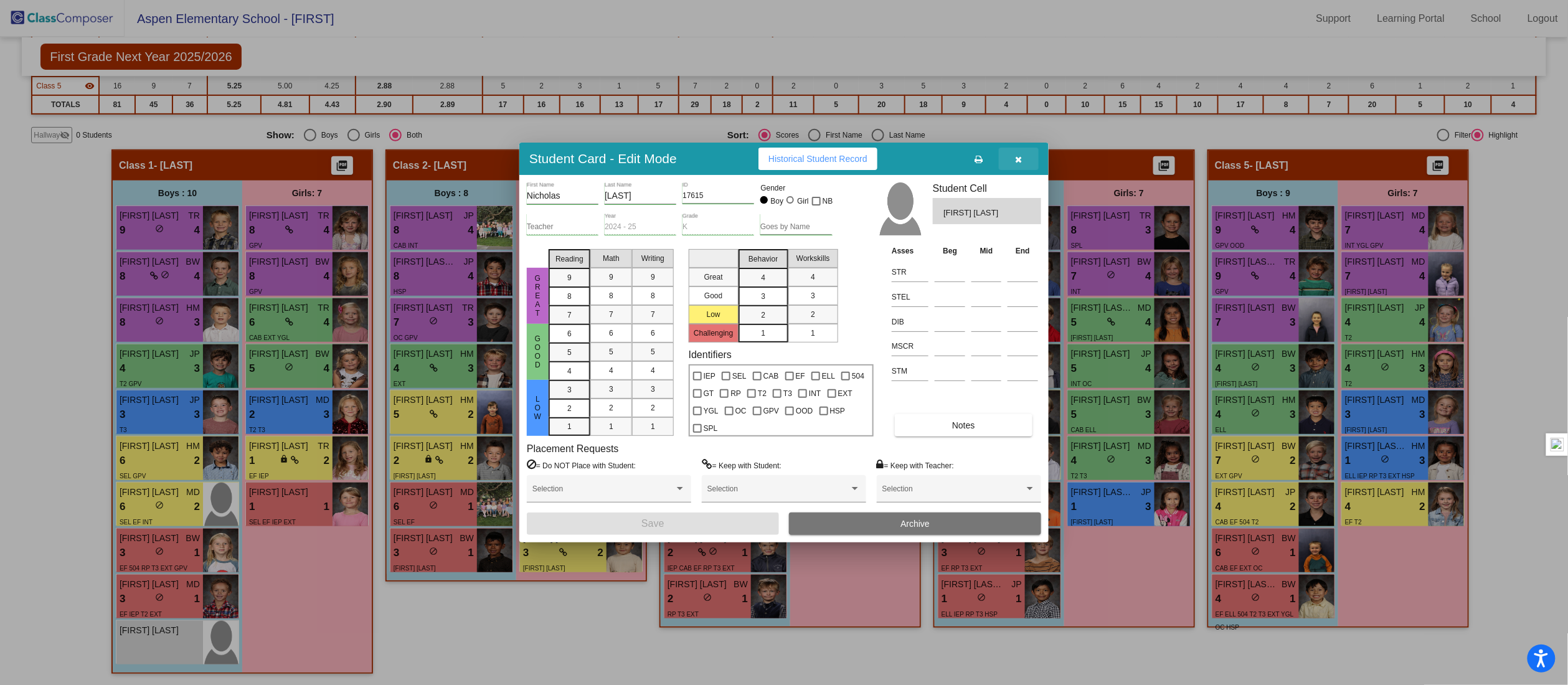 click at bounding box center [1019, 159] 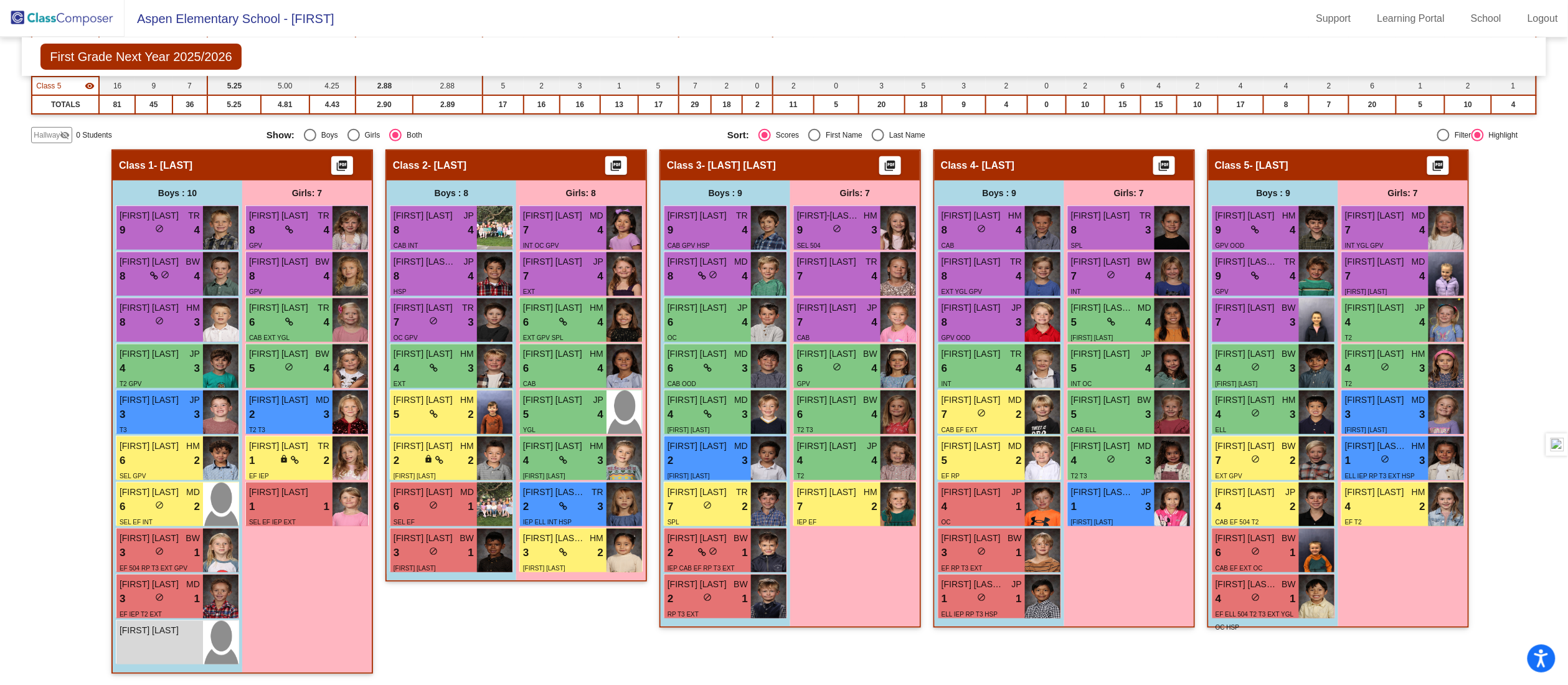click on "Hallway   - Hallway Class  picture_as_pdf  Add Student  First Name Last Name Student Id  (Recommended)   Boy   Girl   Non Binary Add Close  Boys : 0    No Students   Girls: 0   No Students   Class 1   - Sellmeyer  picture_as_pdf  Add Student  First Name Last Name Student Id  (Recommended)   Boy   Girl   Non Binary Add Close  Boys : 10  Colin Lathrop TR 9 lock do_not_disturb_alt 4 Jasper Flatt BW 8 lock do_not_disturb_alt 4 Henry Hayes HM 8 lock do_not_disturb_alt 3 Blake Voss JP 4 lock do_not_disturb_alt 3 T2 GPV Atlas Bride JP 3 lock do_not_disturb_alt 3 T3 Tyler Oliver HM 6 lock do_not_disturb_alt 2 SEL GPV Jackson Boyd MD 6 lock do_not_disturb_alt 2 SEL EF INT Ellison Johnson BW 3 lock do_not_disturb_alt 1 EF 504 RP T3 EXT GPV Karter Davis MD 3 lock do_not_disturb_alt 1 EF IEP T2 EXT Nicholas Weber lock do_not_disturb_alt Girls: 7 Emmy Hartman TR 8 lock do_not_disturb_alt 4 GPV Sage Abramson BW 8 lock do_not_disturb_alt 4 GPV Makayla Goev TR 6 lock do_not_disturb_alt 4 CAB EXT YGL Molly Layne BW 5 4" 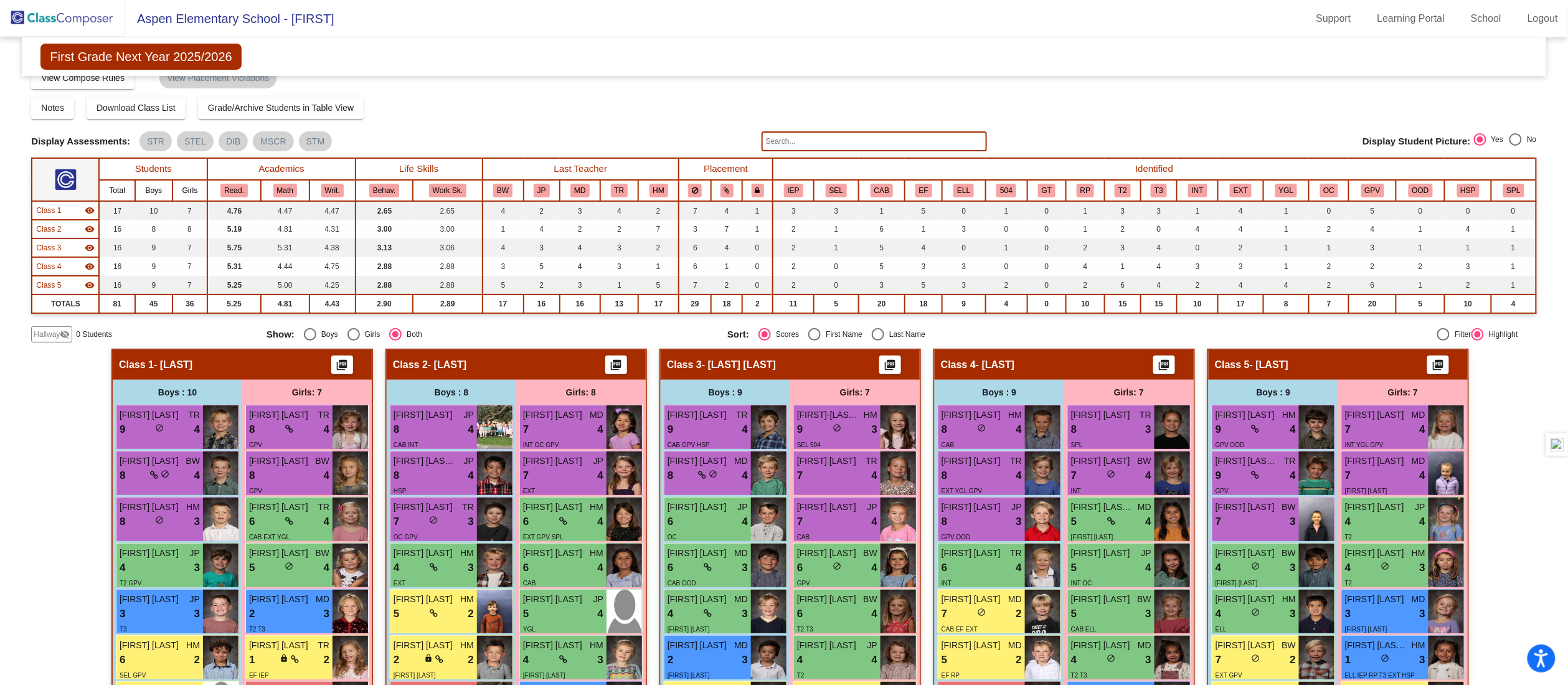 scroll, scrollTop: 0, scrollLeft: 0, axis: both 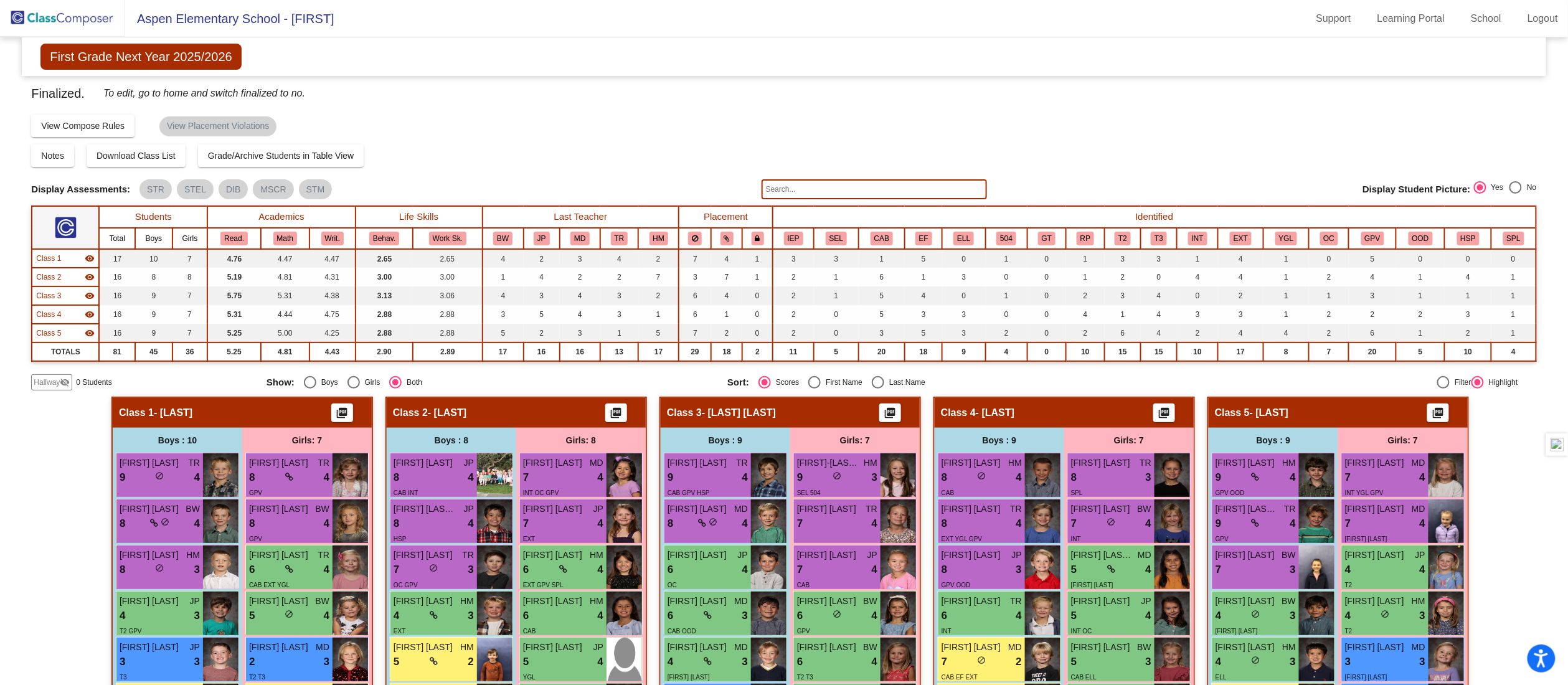 click 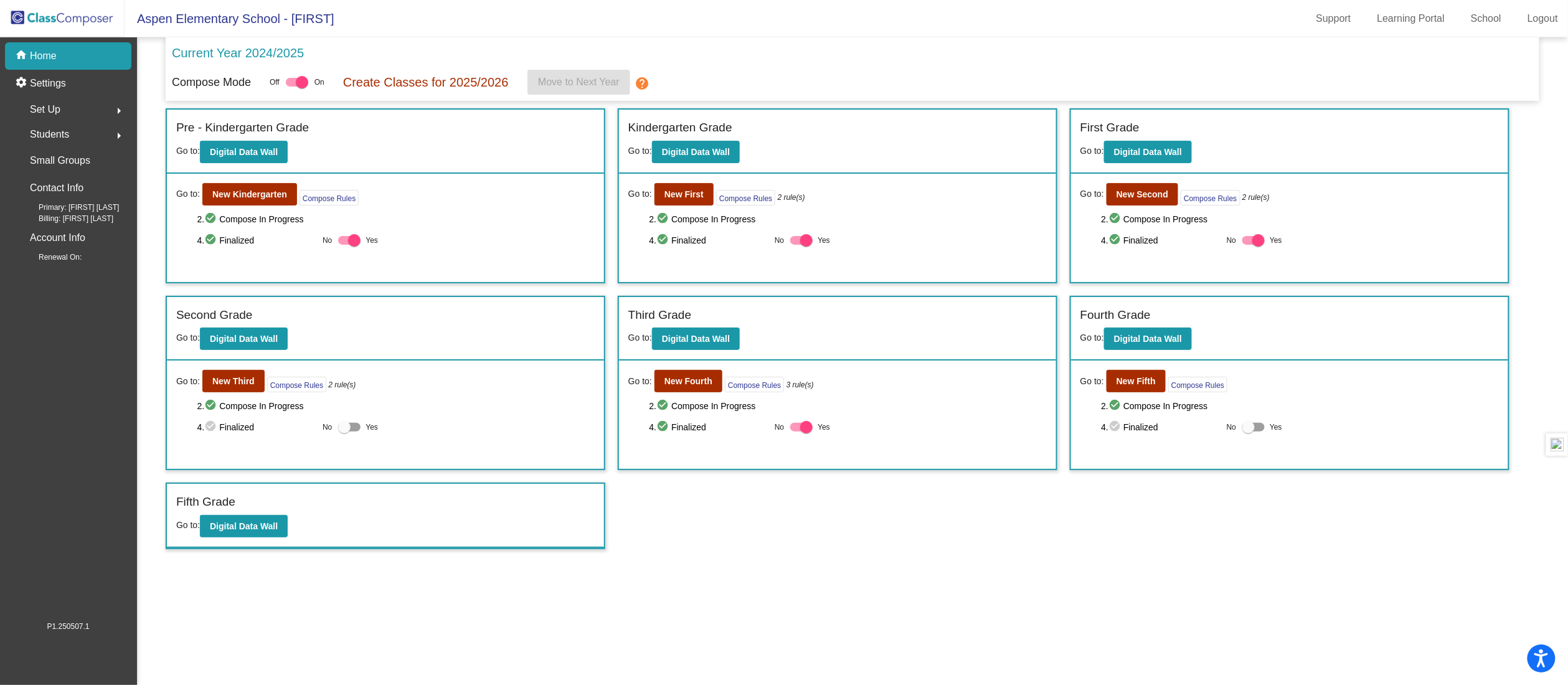 click at bounding box center [806, 240] 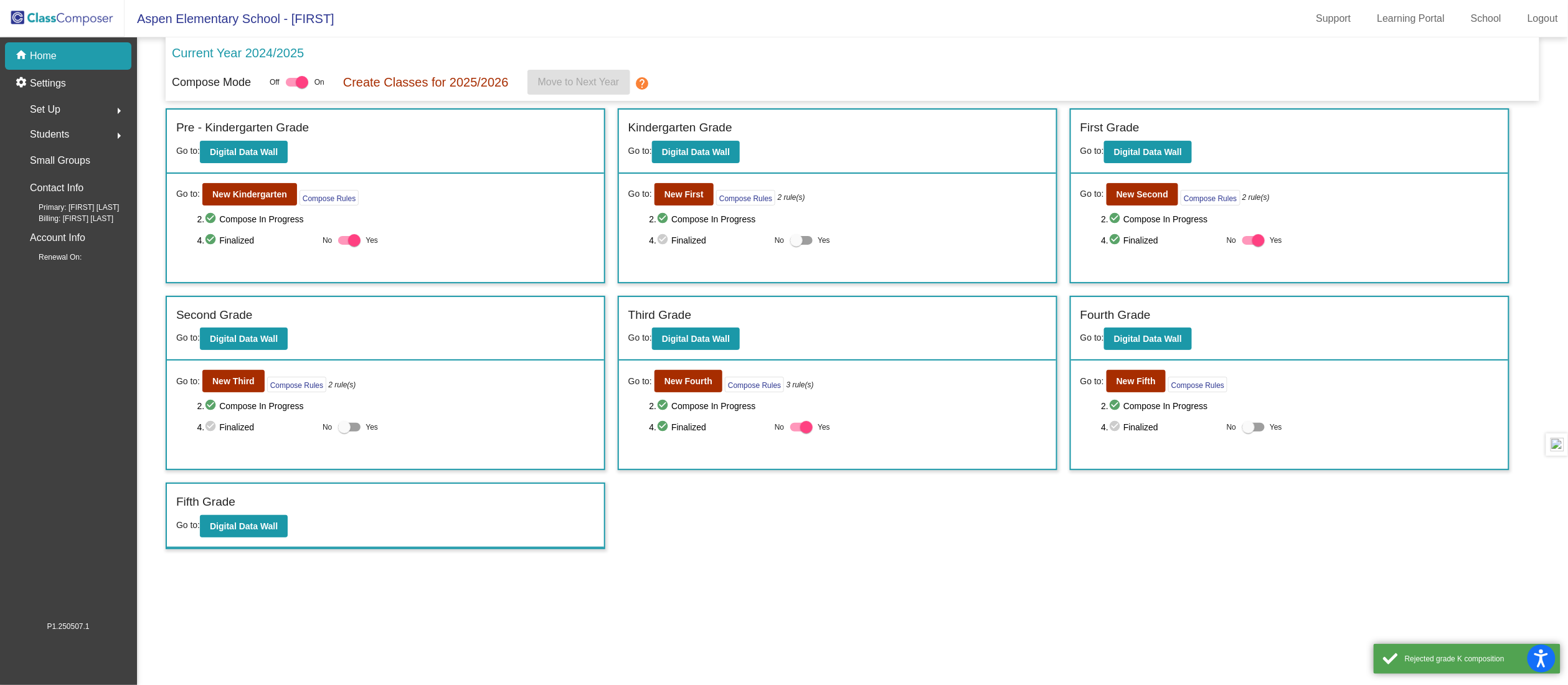 click on "Current Year 2024/2025 Compose Mode Off   On Create Classes for 2025/2026  Move to Next Year  help Incoming   (New students moving into lowest grade) Go to:  Incoming Dashboard Go to:  New Pre - Kindergarten  Compose Rules     2.  check_circle  Compose In Progress   4.  check_circle  Finalized  No   Yes Pre - Kindergarten Grade Go to:  Digital Data Wall Go to:  New Kindergarten  Compose Rules     2.  check_circle  Compose In Progress   4.  check_circle  Finalized  No   Yes Kindergarten Grade Go to:  Digital Data Wall Go to:  New First  Compose Rules     2 rule(s)  2.  check_circle  Compose In Progress   4.  check_circle  Finalized  No   Yes First Grade Go to:  Digital Data Wall Go to:  New Second  Compose Rules     2 rule(s)  2.  check_circle  Compose In Progress   4.  check_circle  Finalized  No   Yes Second Grade Go to:  Digital Data Wall Go to:  New Third  Compose Rules     2 rule(s)  2.  check_circle  Compose In Progress   4.  check_circle  Finalized  No   Yes Third Grade Go to:  Go to:     No" 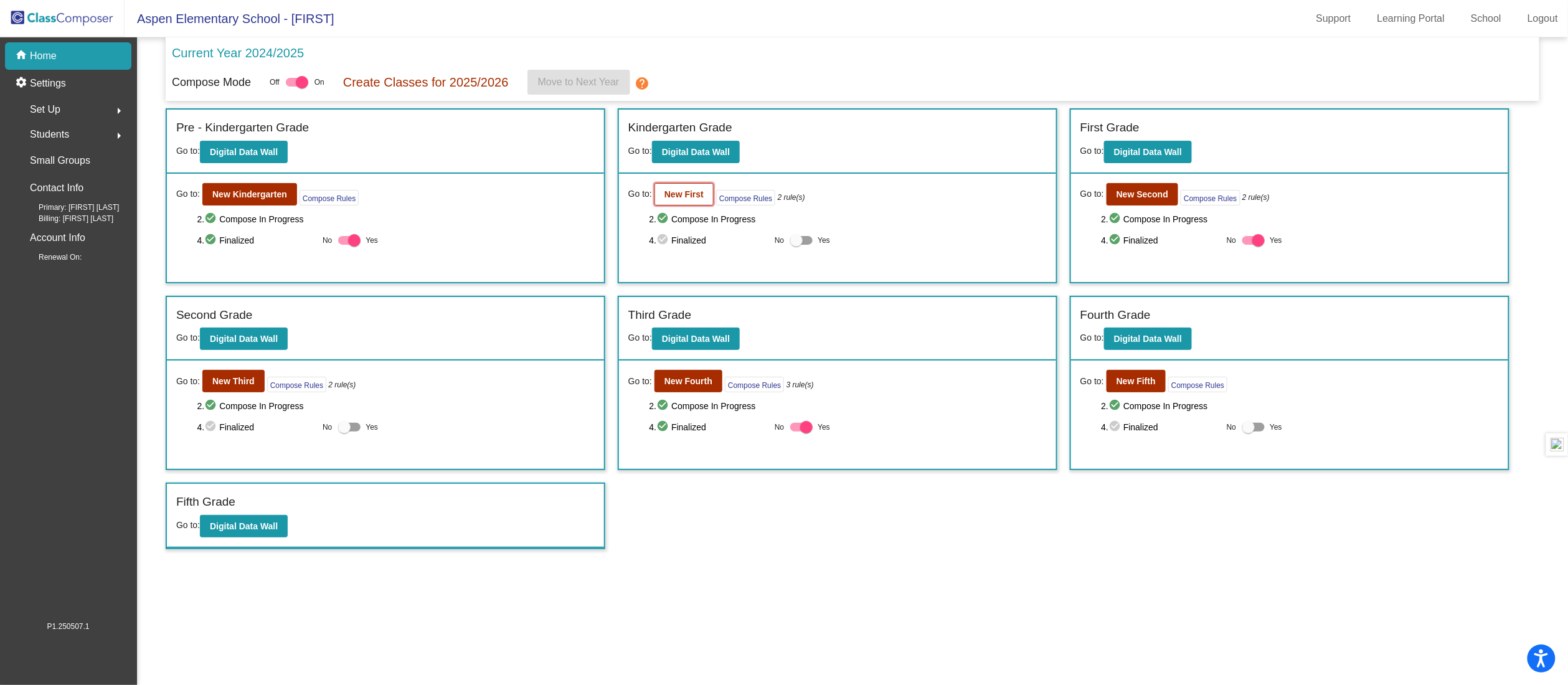 click on "New First" 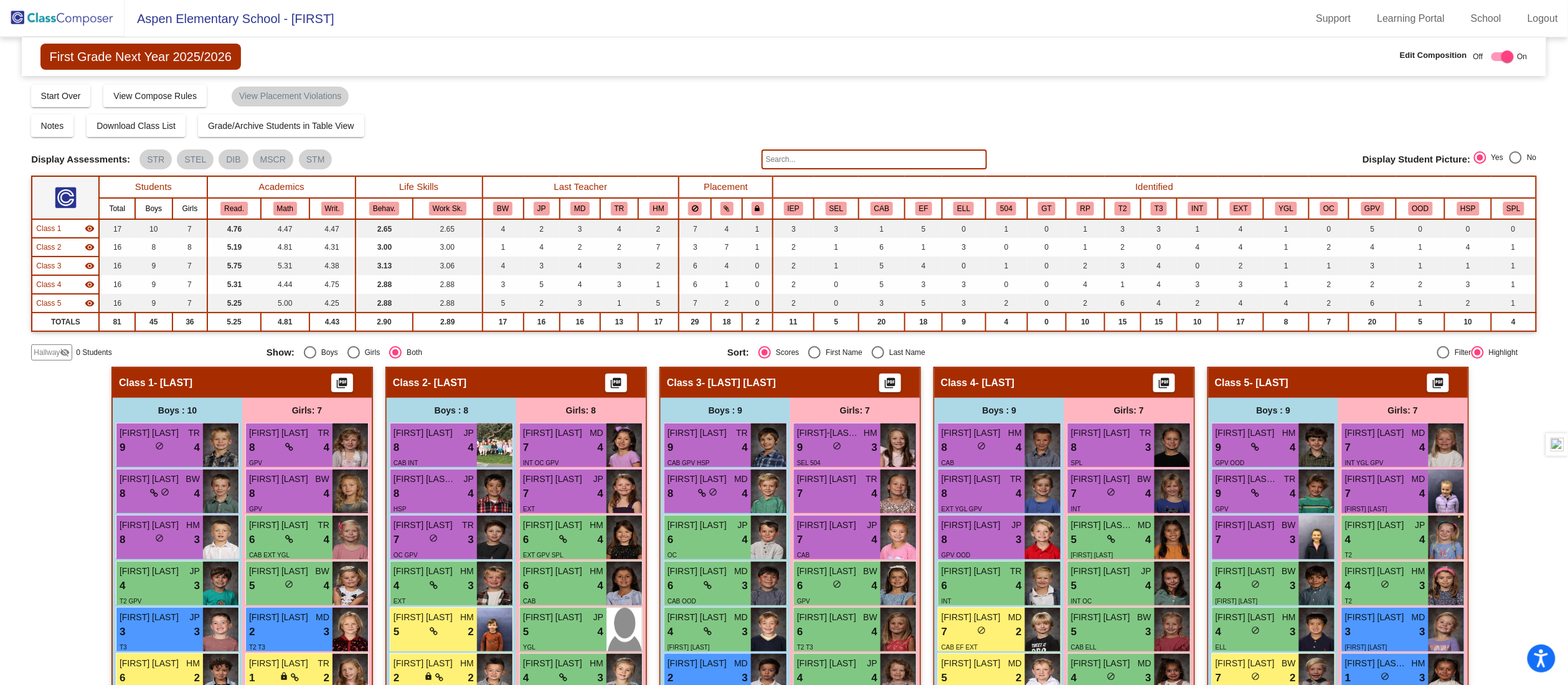click on "First Grade Next Year 2025/2026  Edit Composition Off   On  Incoming   Digital Data Wall    Display Scores for Years:   2023 - 2024   2024 - 2025  Grade/Archive Students in Table View   Download   New Small Group   Saved Small Group   Compose   Start Over   Submit Classes  Compose has been submitted  Check for Incomplete Scores  View Compose Rules   View Placement Violations  Notes   Download Class List   Import Students   Grade/Archive Students in Table View   New Small Group   Saved Small Group  Display Scores for Years:   2023 - 2024   2024 - 2025 Display Assessments: STR STEL DIB MSCR STM Display Student Picture:    Yes     No  Students Academics Life Skills  Last Teacher  Placement  Identified  Total Boys Girls  Read.   Math   Writ.   Behav.   Work Sk.   BW   JP   MD   TR   HM   IEP   SEL   CAB   EF   ELL   504   GT   RP   T2   T3   INT   EXT   YGL   OC   GPV   OOD   HSP   SPL  Hallway  visibility_off  0 0 0                 0   0   0   0   0   0   0   0   0   0   0   0   0   0   0   0   0   0  17" 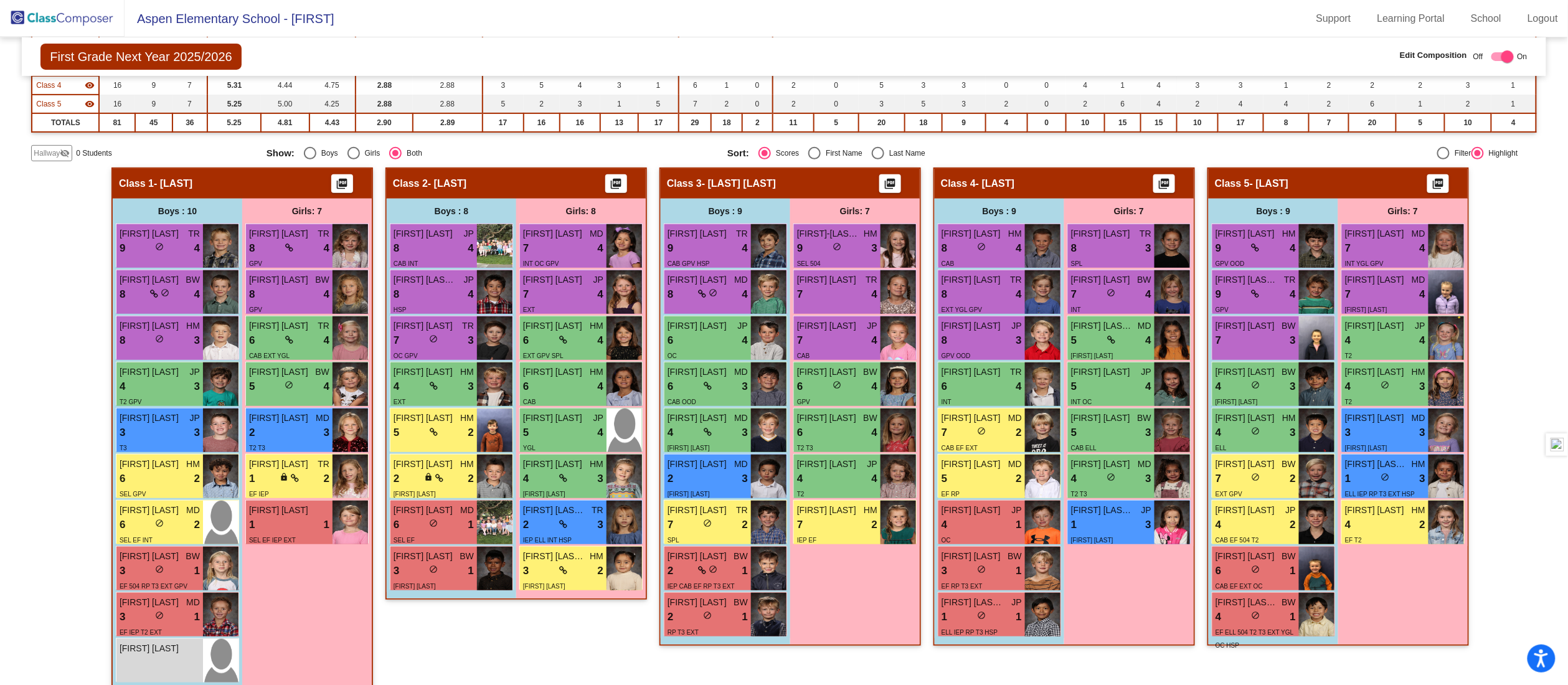 scroll, scrollTop: 217, scrollLeft: 0, axis: vertical 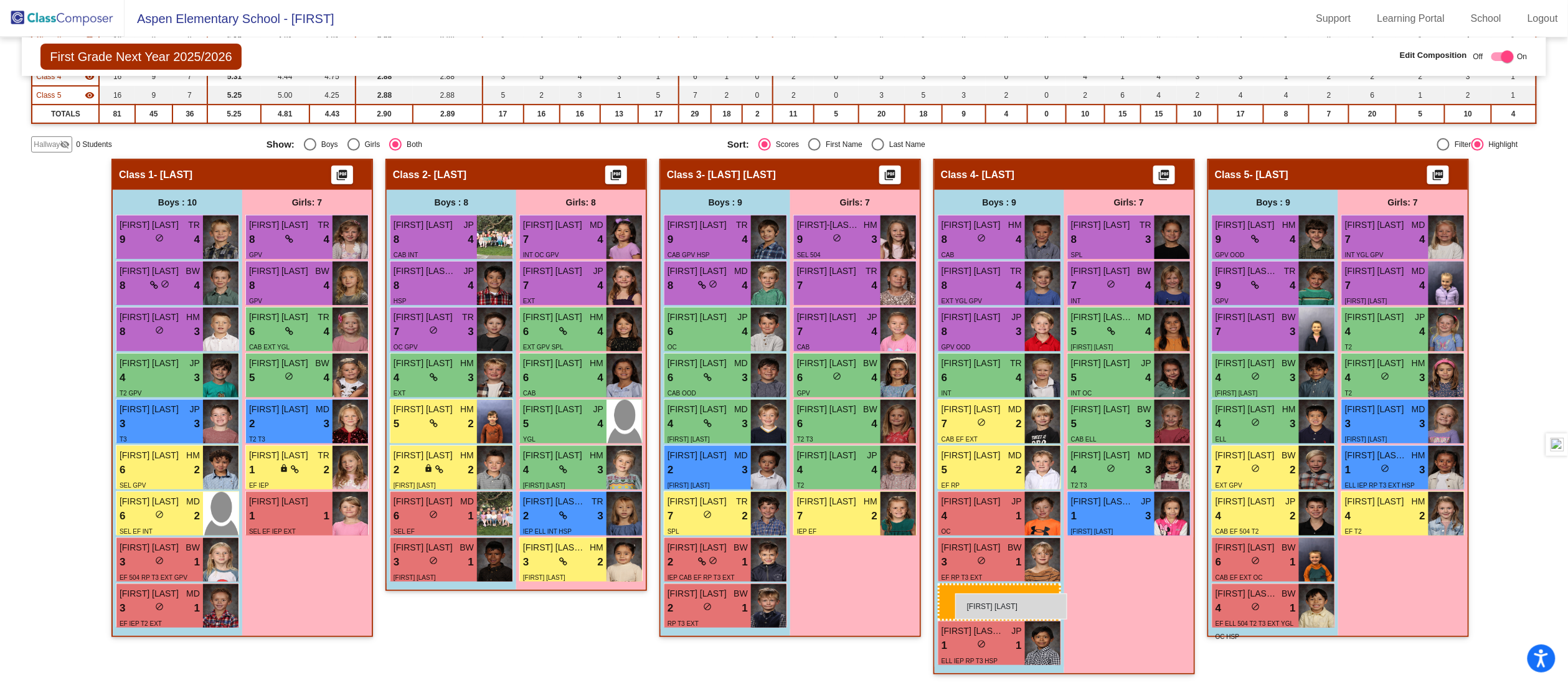 drag, startPoint x: 152, startPoint y: 650, endPoint x: 955, endPoint y: 593, distance: 805.0205 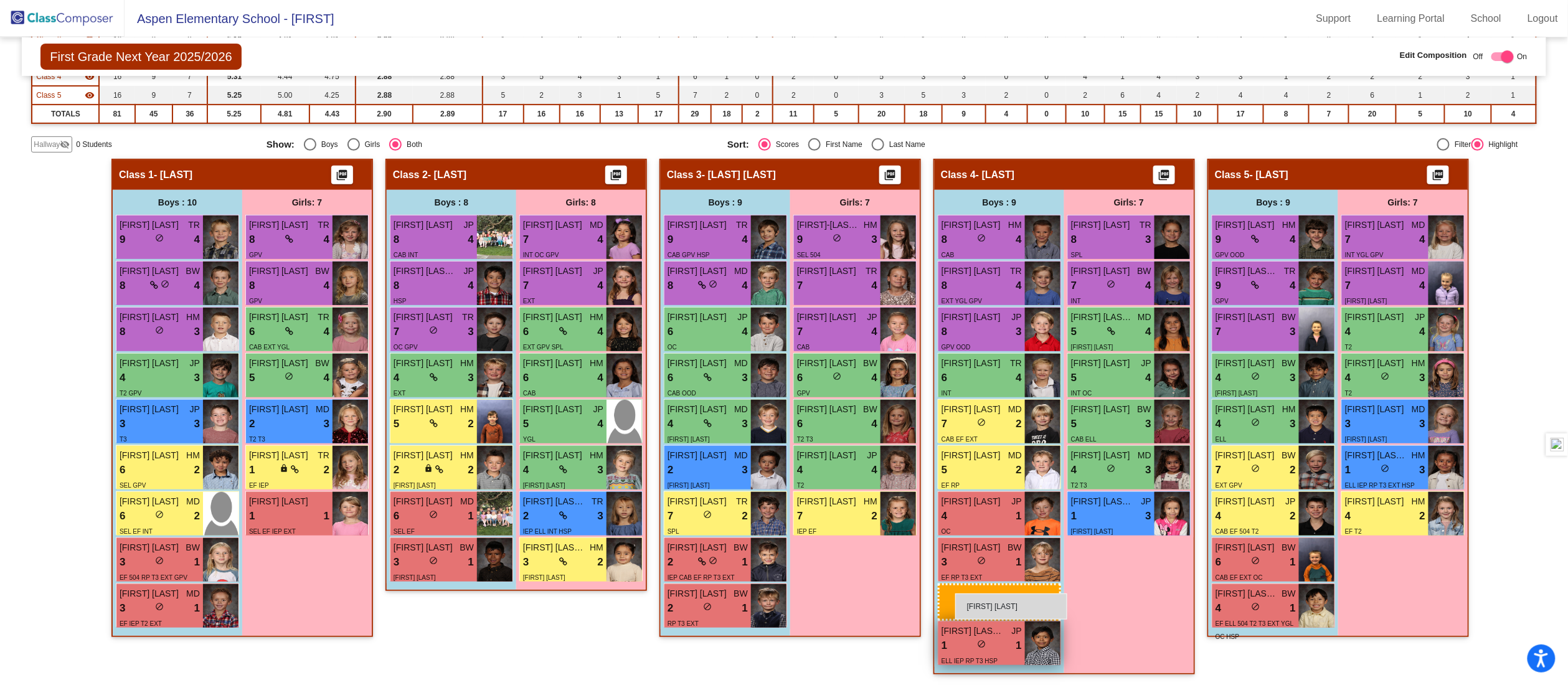 scroll, scrollTop: 217, scrollLeft: 0, axis: vertical 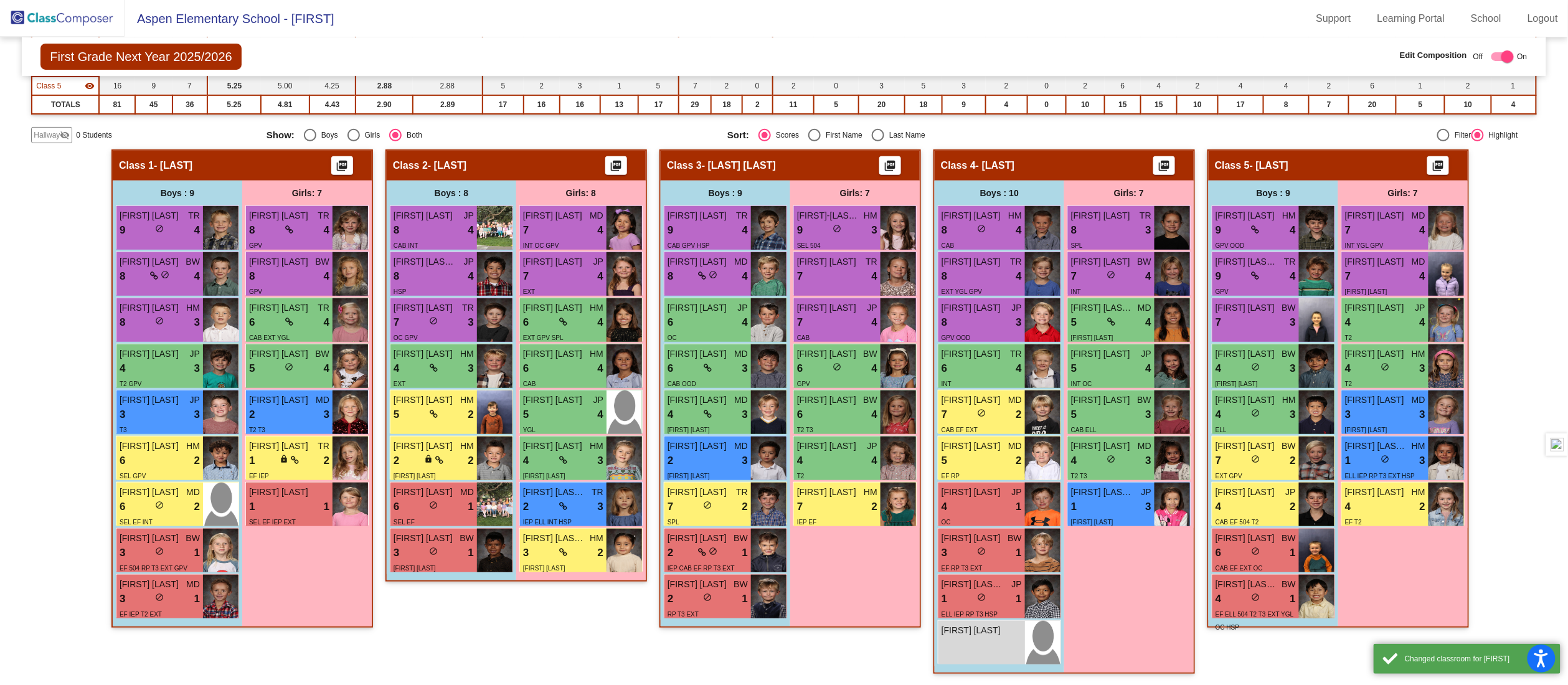 click on "Class 2   - Micheli  picture_as_pdf  Add Student  First Name Last Name Student Id  (Recommended)   Boy   Girl   Non Binary Add Close  Boys : 8  Thomas Vazales JP 8 lock do_not_disturb_alt 4 CAB INT Dashiell Torres Portillo JP 8 lock do_not_disturb_alt 4 HSP Mateusz Link TR 7 lock do_not_disturb_alt 3 OC GPV Gus Valdmanis HM 4 lock do_not_disturb_alt 3 EXT Shepherd Kelley HM 5 lock do_not_disturb_alt 2 Otto Bontempo HM 2 lock do_not_disturb_alt 2 CAB IEP Wilder Doremus MD 6 lock do_not_disturb_alt 1 SEL EF Edson Avila Ayala BW 3 lock do_not_disturb_alt 1 CAB ELL RP T2 INT HSP Girls: 8 Emma Haas MD 7 lock do_not_disturb_alt 4 INT OC GPV Willow Borchert JP 7 lock do_not_disturb_alt 4 EXT Grace Bollinger HM 6 lock do_not_disturb_alt 4 EXT GPV SPL Sloane Garfield HM 6 lock do_not_disturb_alt 4 CAB Julianne Freis JP 5 lock do_not_disturb_alt 4 YGL Lennon Dodge HM 4 lock do_not_disturb_alt 3 CAB GPV Sarai Ruiz Meraz TR 2 lock do_not_disturb_alt 3 IEP ELL INT HSP Romina Lovo Maradiaga HM 3 lock do_not_disturb_alt" 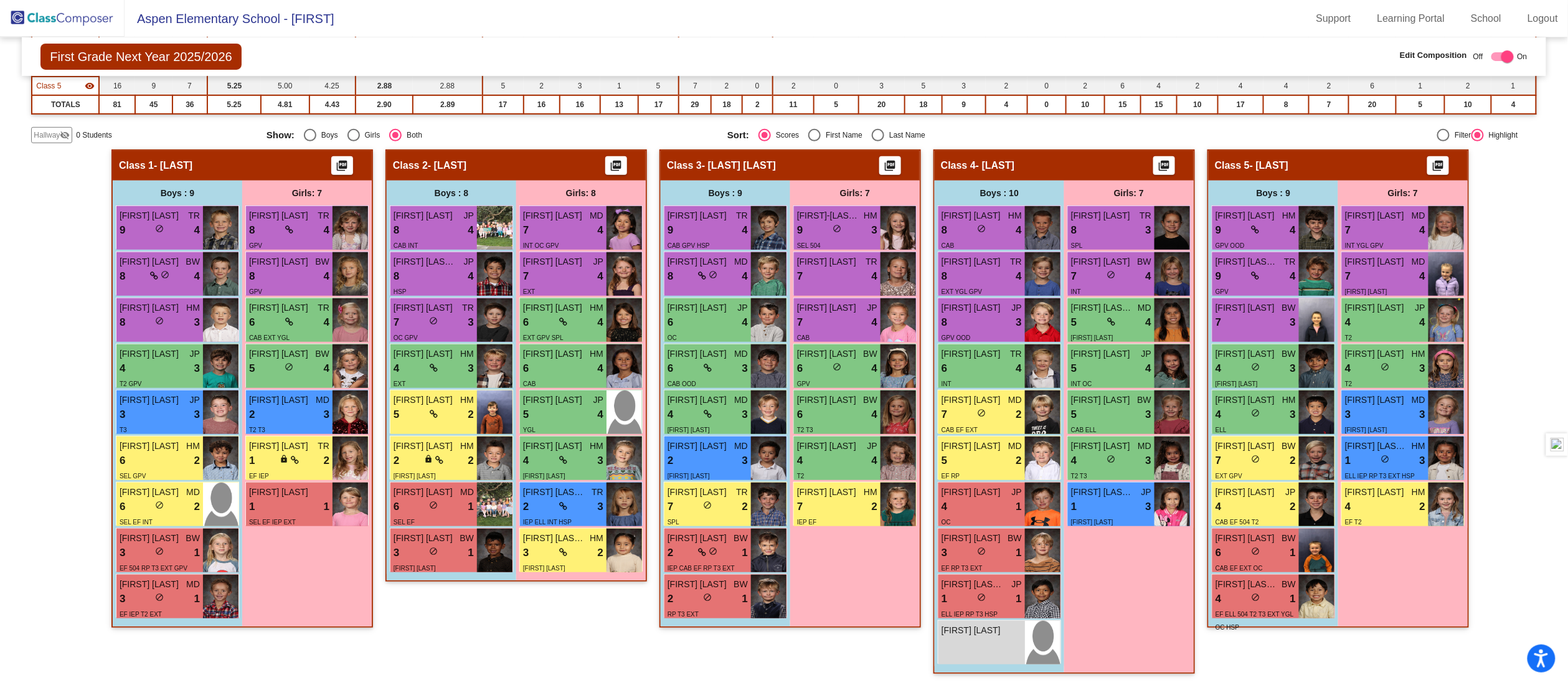 click on "Class 5   - Pulling  picture_as_pdf  Add Student  First Name Last Name Student Id  (Recommended)   Boy   Girl   Non Binary Add Close  Boys : 9  Cyril Friedland HM 9 lock do_not_disturb_alt 4 GPV OOD Tazwell Stewart-Severy TR 9 lock do_not_disturb_alt 4 GPV Finley Anderson BW 7 lock do_not_disturb_alt 3 Hudson Welgos BW 4 lock do_not_disturb_alt 3 IEP RP T3 INT GPV Leo Budsing HM 4 lock do_not_disturb_alt 3 ELL Jaxon Redd BW 7 lock do_not_disturb_alt 2 EXT GPV Archer Mills JP 4 lock do_not_disturb_alt 2 CAB EF 504 T2 Silas Doxey BW 6 lock do_not_disturb_alt 1 CAB EF EXT OC Joaquin Rodriguez Gonzalez BW 4 lock do_not_disturb_alt 1 EF ELL 504 T2 T3 EXT YGL OC HSP Girls: 7 Lena Johnson MD 7 lock do_not_disturb_alt 4 INT YGL GPV Madison Shesser MD 7 lock do_not_disturb_alt 4 YGL GPV Annabelle Edmonds JP 4 lock do_not_disturb_alt 4 T2 Finley Nevin HM 4 lock do_not_disturb_alt 3 T2 Raya Gordon MD 3 lock do_not_disturb_alt 3 CAB EF T2 T3 YGL Dayana Chaparro Gallegos HM 1 lock do_not_disturb_alt 3 Lucy Brigham HM 4" 